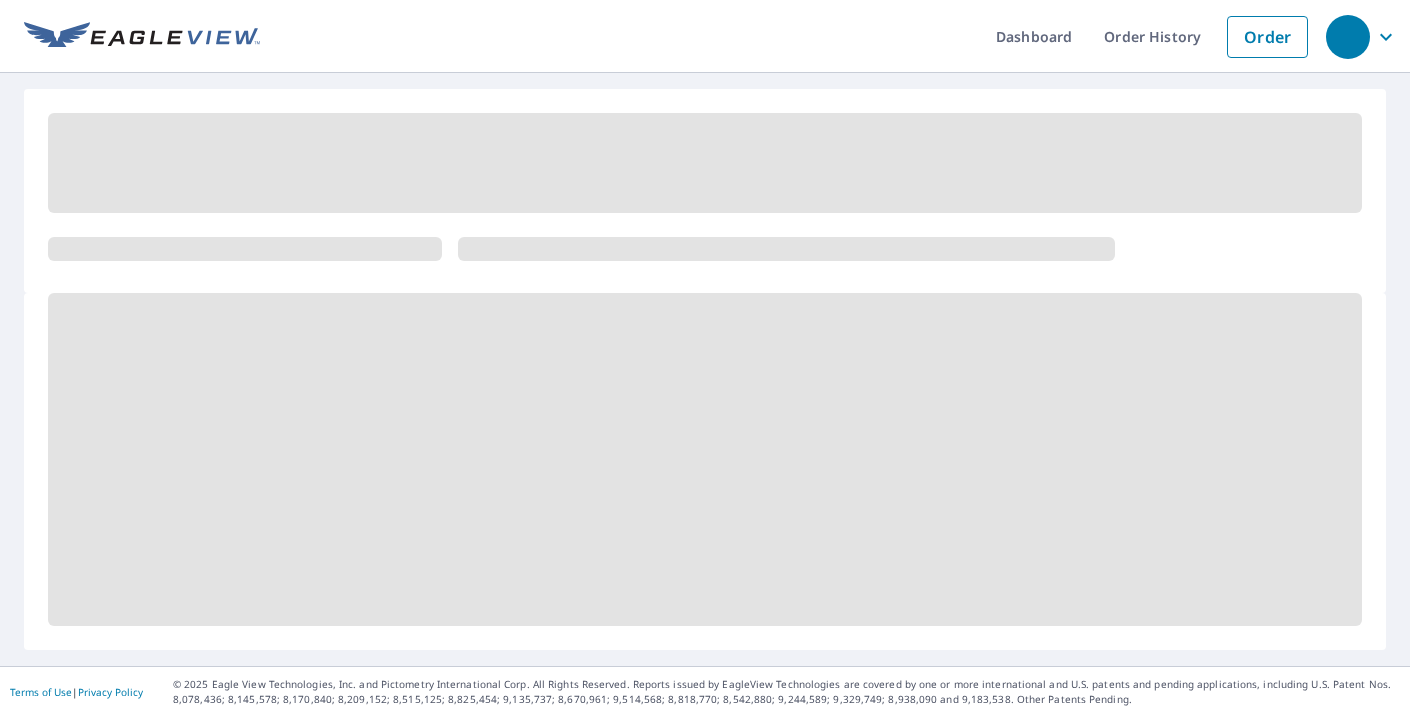 scroll, scrollTop: 0, scrollLeft: 0, axis: both 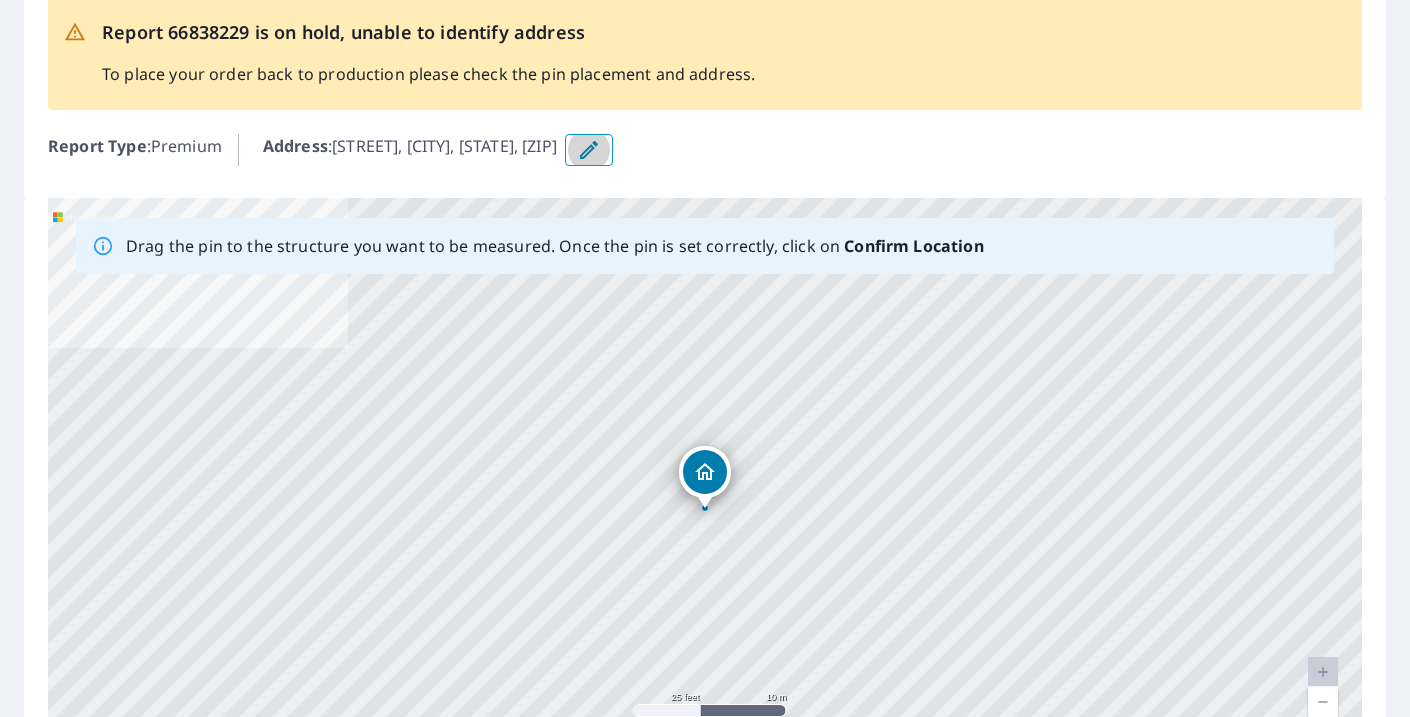click 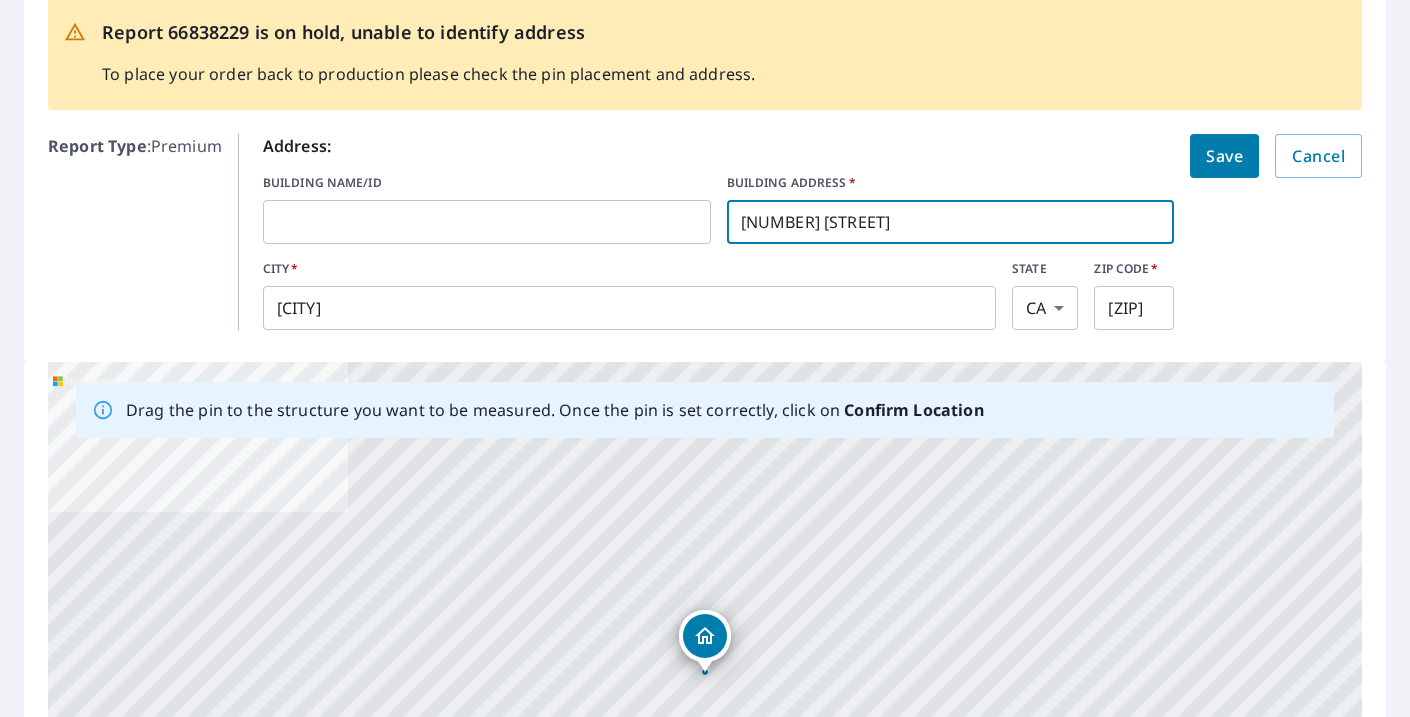 click on "[NUMBER] [STREET]" at bounding box center [951, 222] 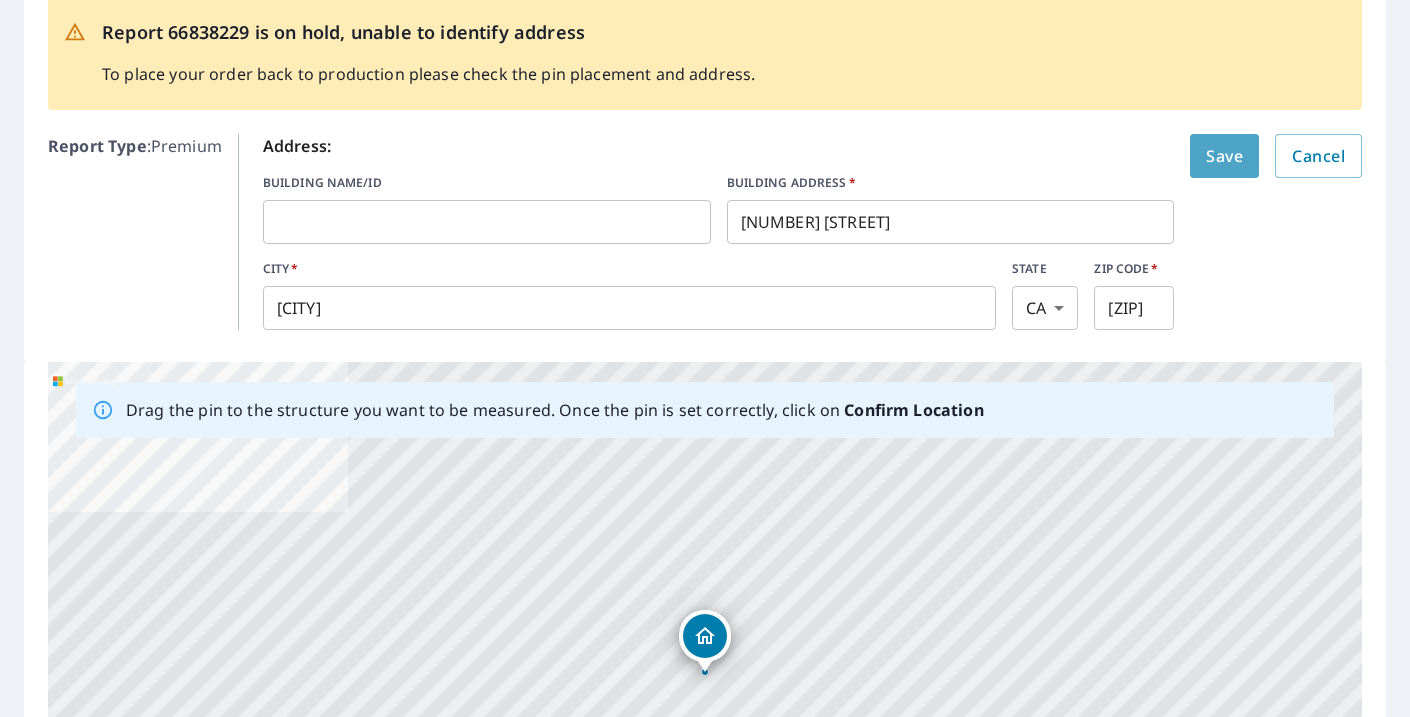 click on "Save" at bounding box center (1224, 156) 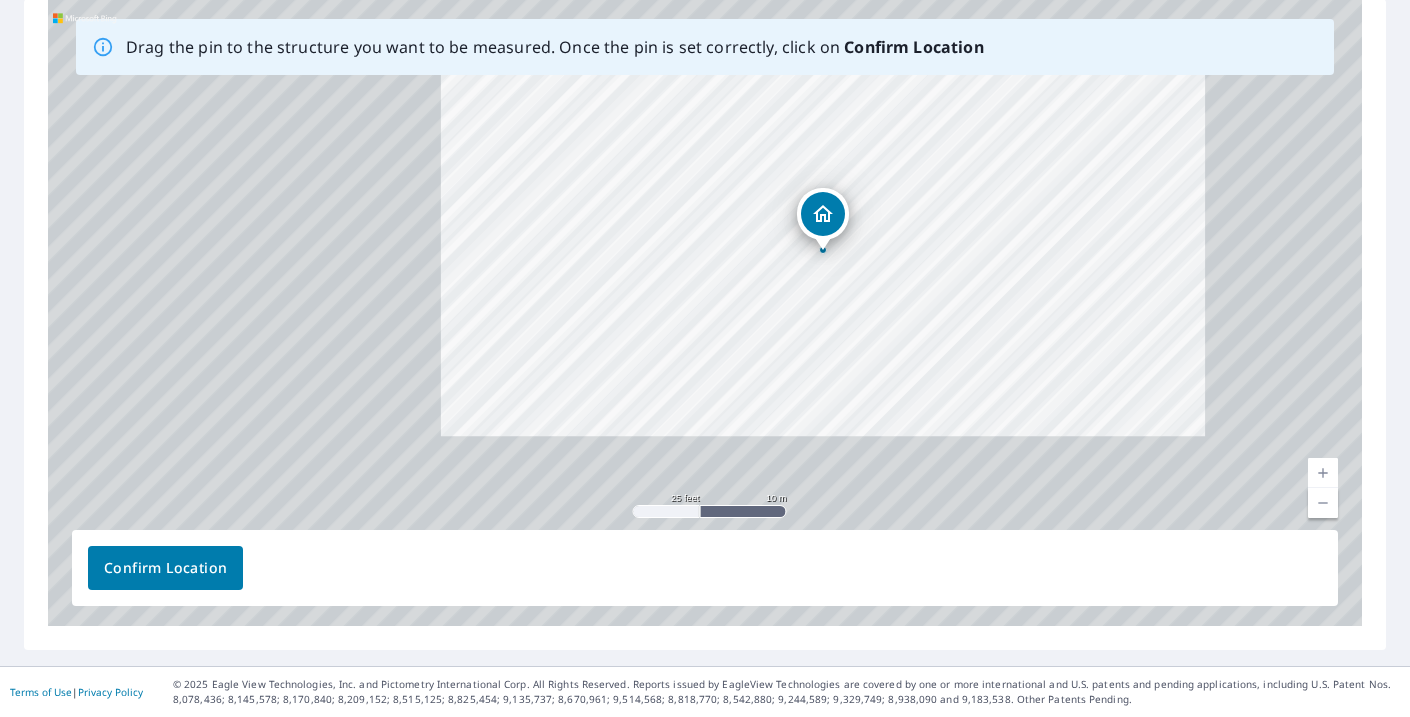scroll, scrollTop: 317, scrollLeft: 0, axis: vertical 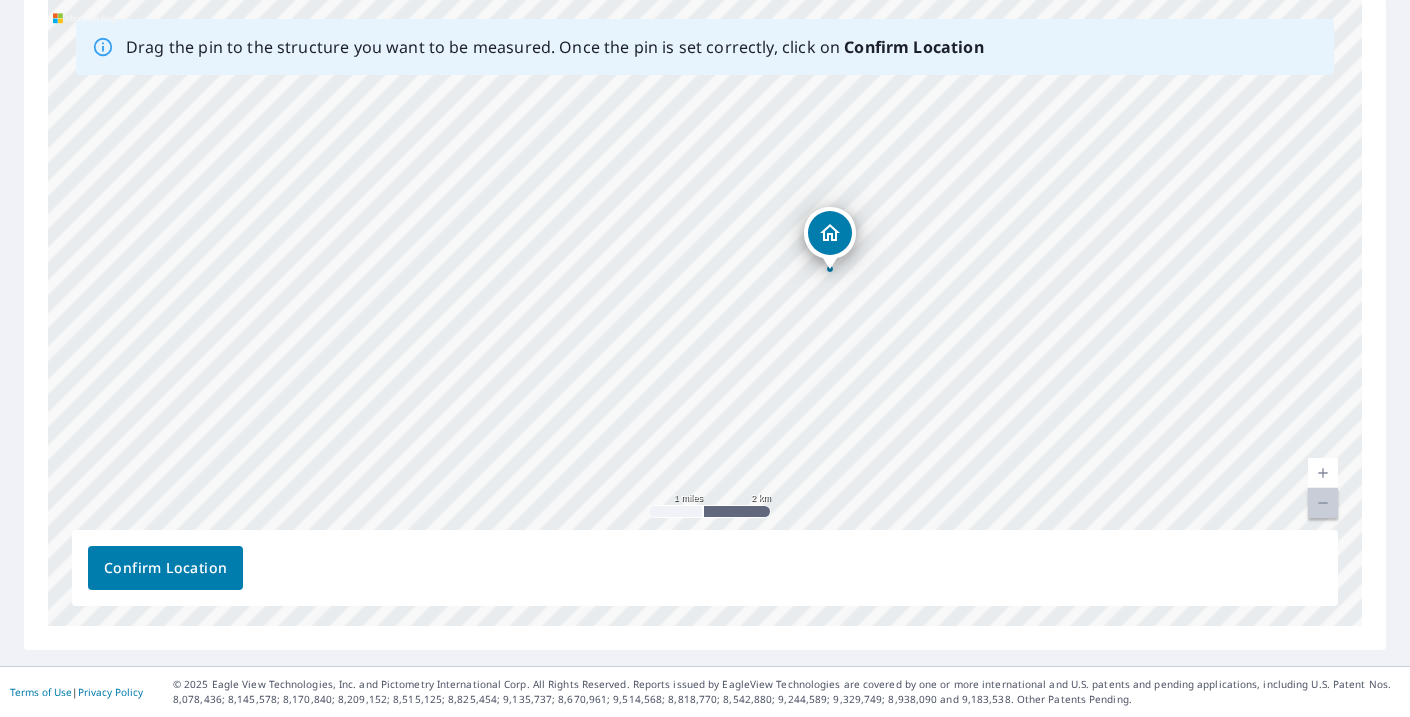 drag, startPoint x: 1094, startPoint y: 221, endPoint x: 938, endPoint y: 322, distance: 185.84132 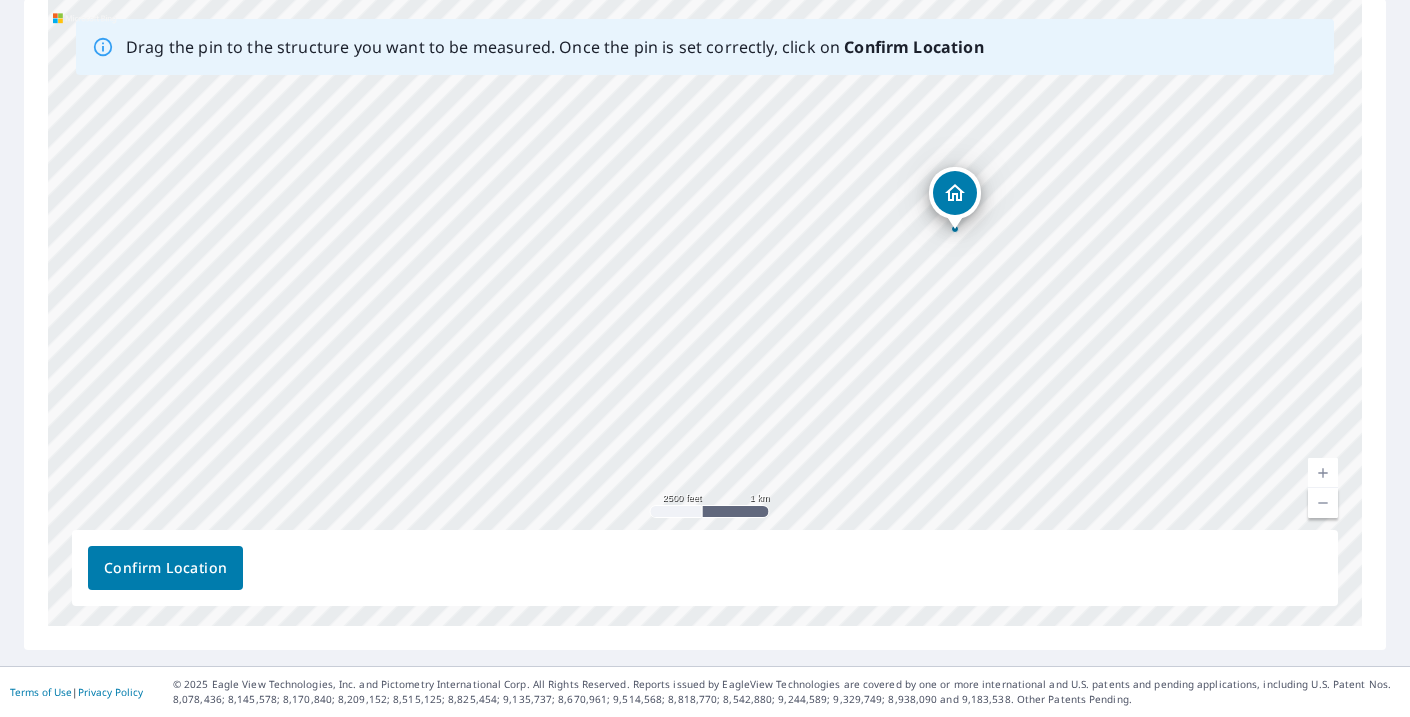 click at bounding box center (1323, 473) 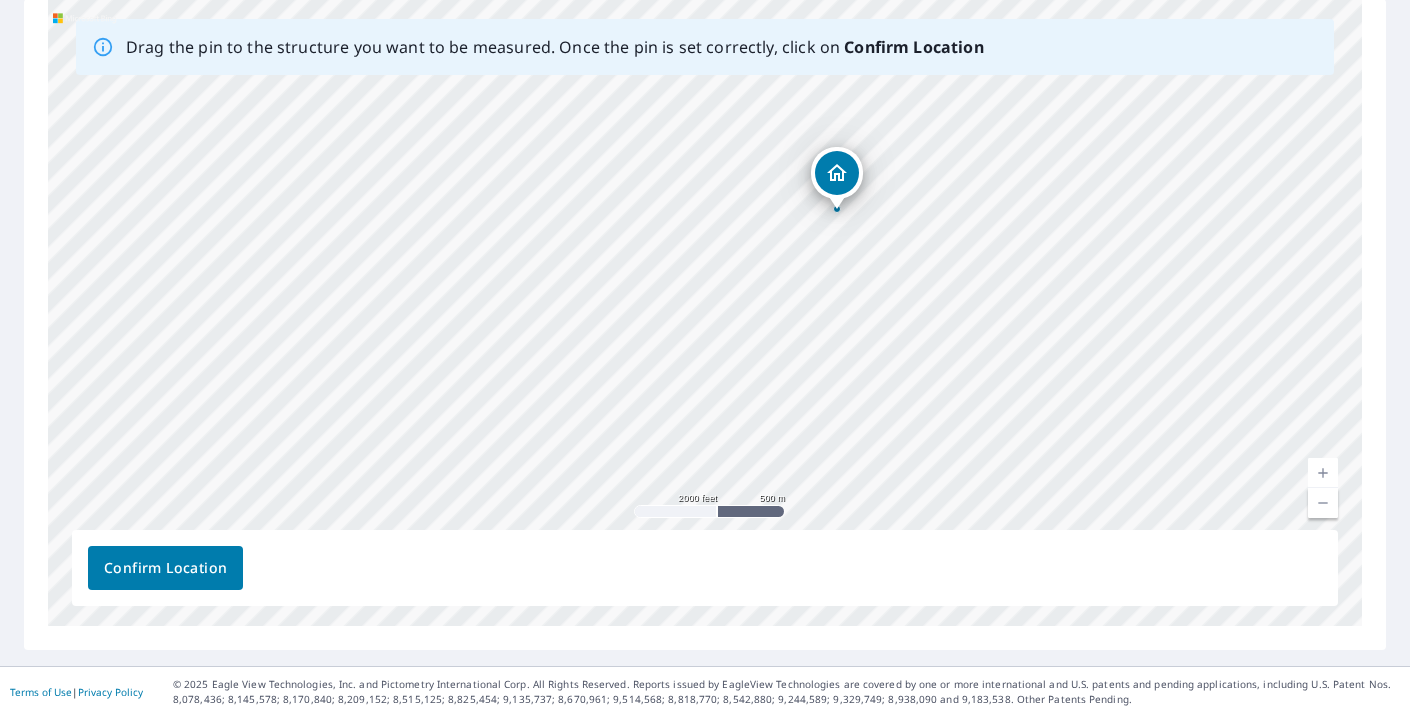 drag, startPoint x: 1254, startPoint y: 327, endPoint x: 885, endPoint y: 387, distance: 373.84622 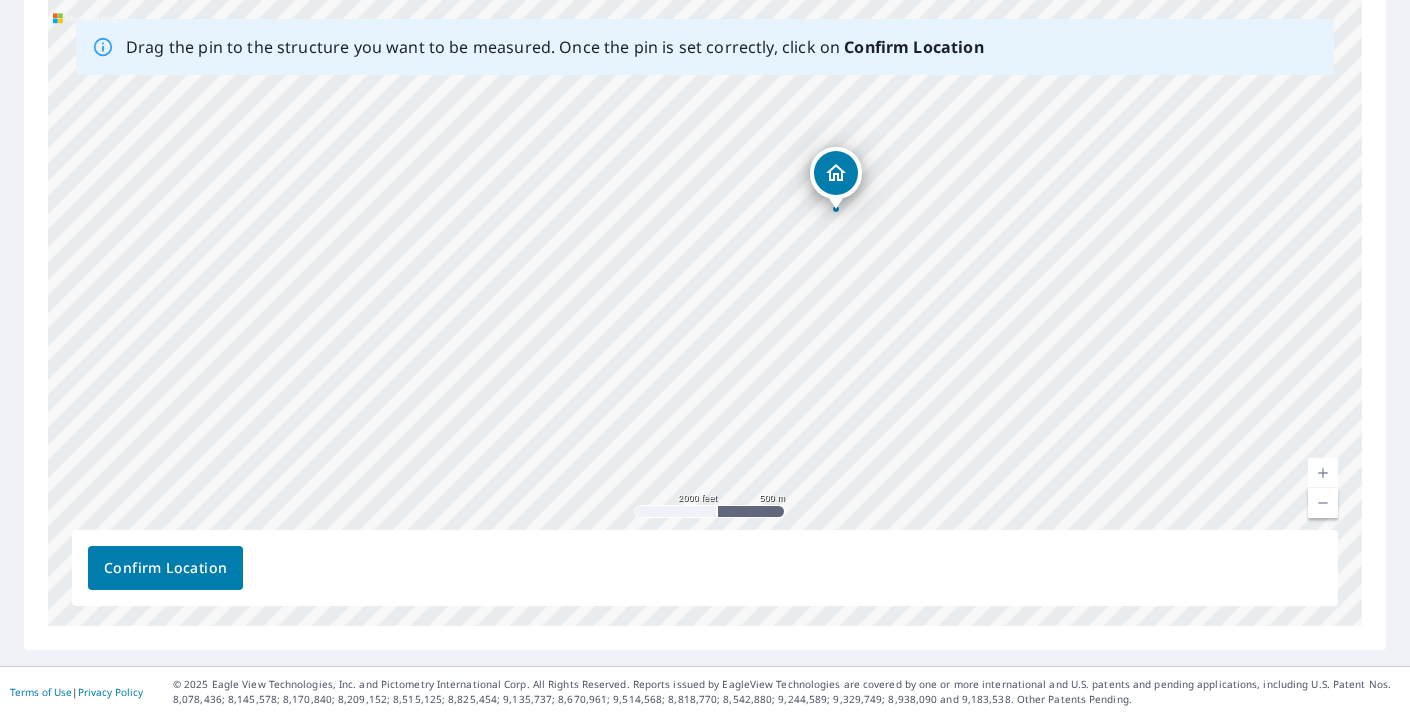 scroll, scrollTop: 0, scrollLeft: 0, axis: both 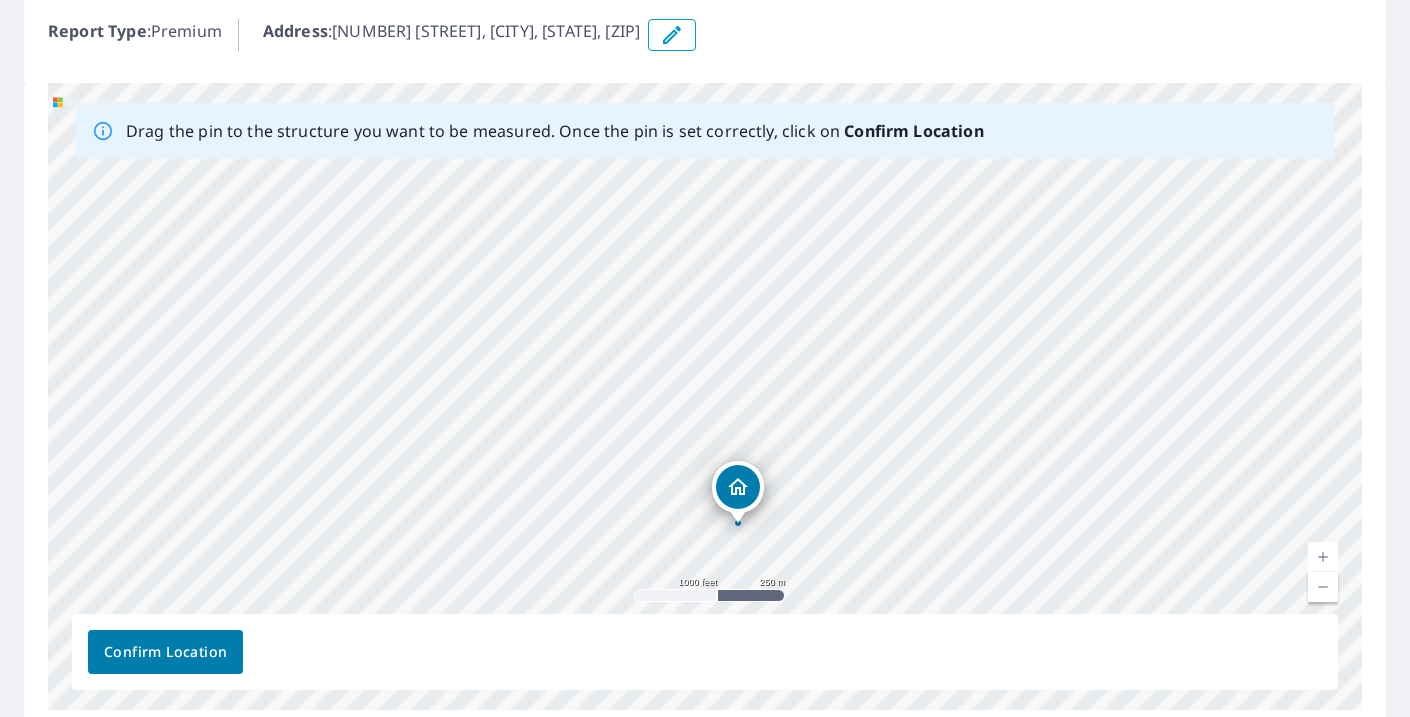 drag, startPoint x: 888, startPoint y: 422, endPoint x: 839, endPoint y: 665, distance: 247.8911 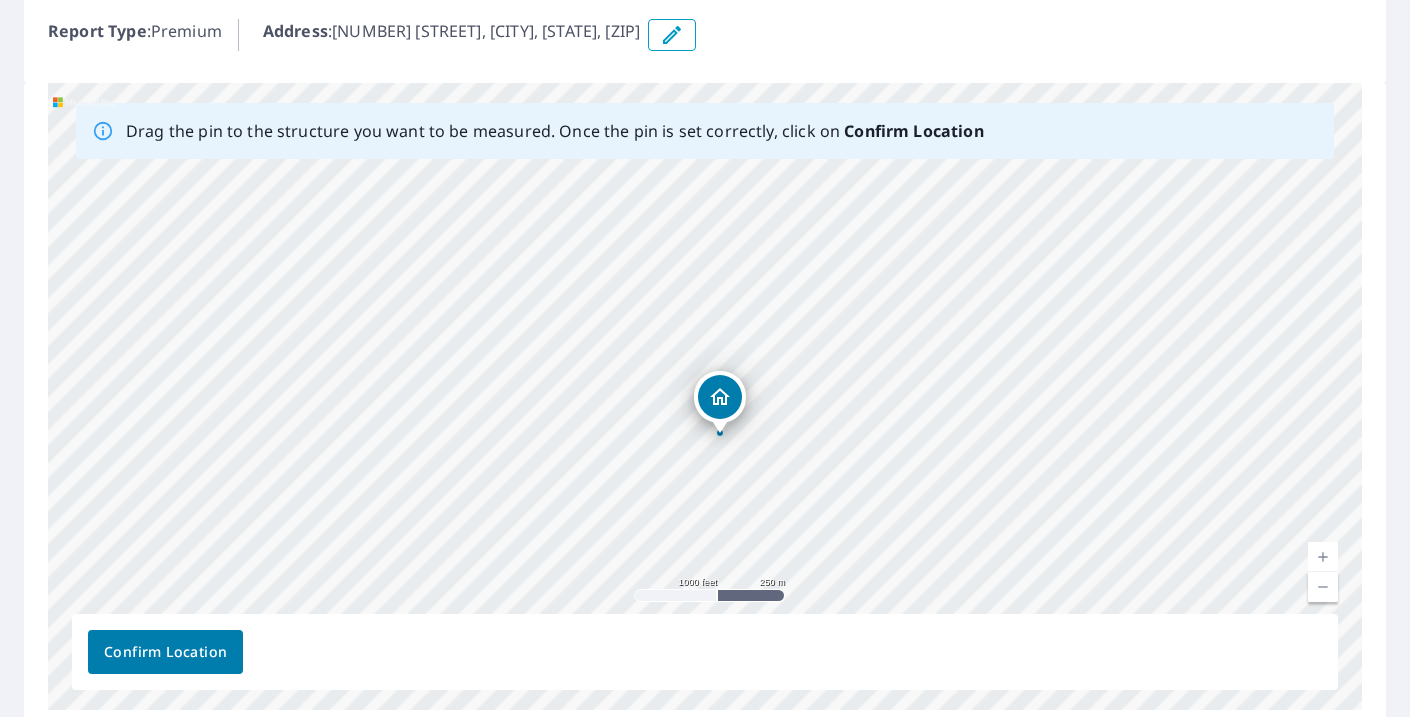 drag, startPoint x: 837, startPoint y: 324, endPoint x: 825, endPoint y: 519, distance: 195.36888 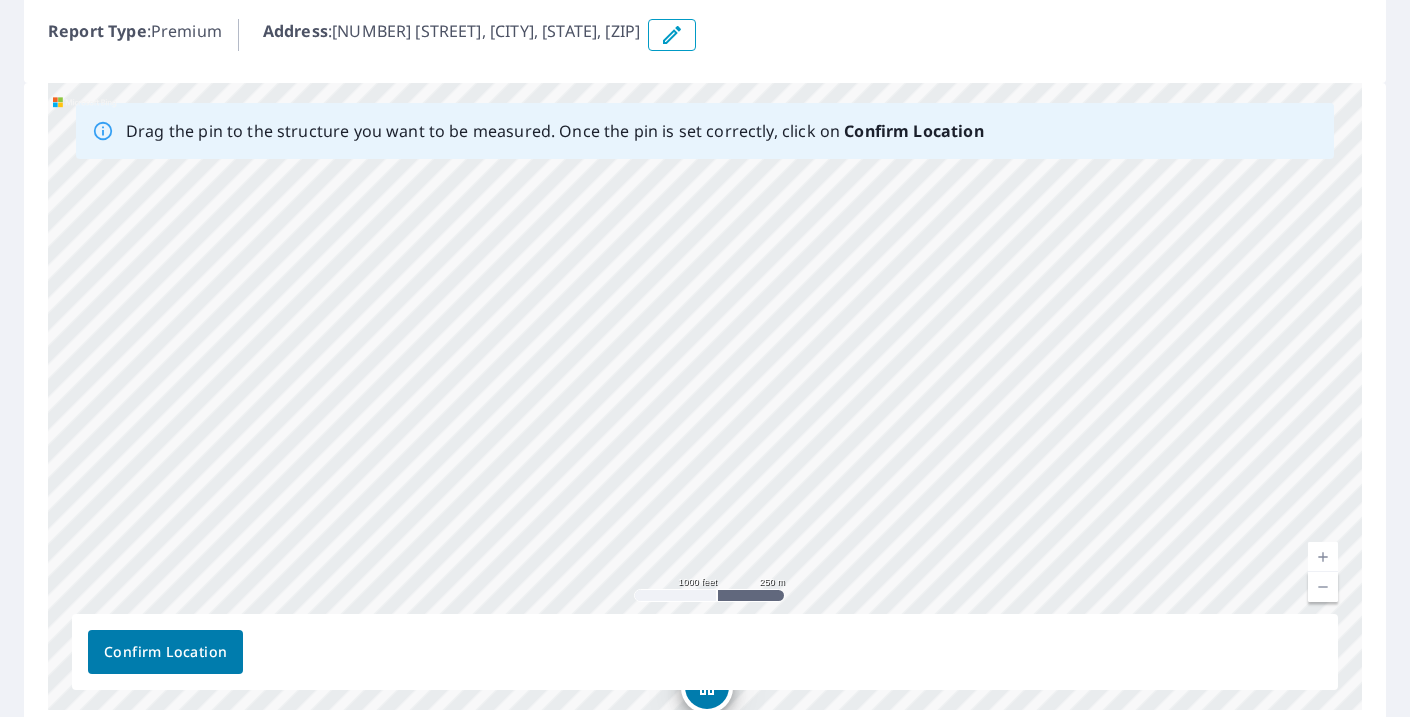 drag, startPoint x: 850, startPoint y: 285, endPoint x: 834, endPoint y: 578, distance: 293.43652 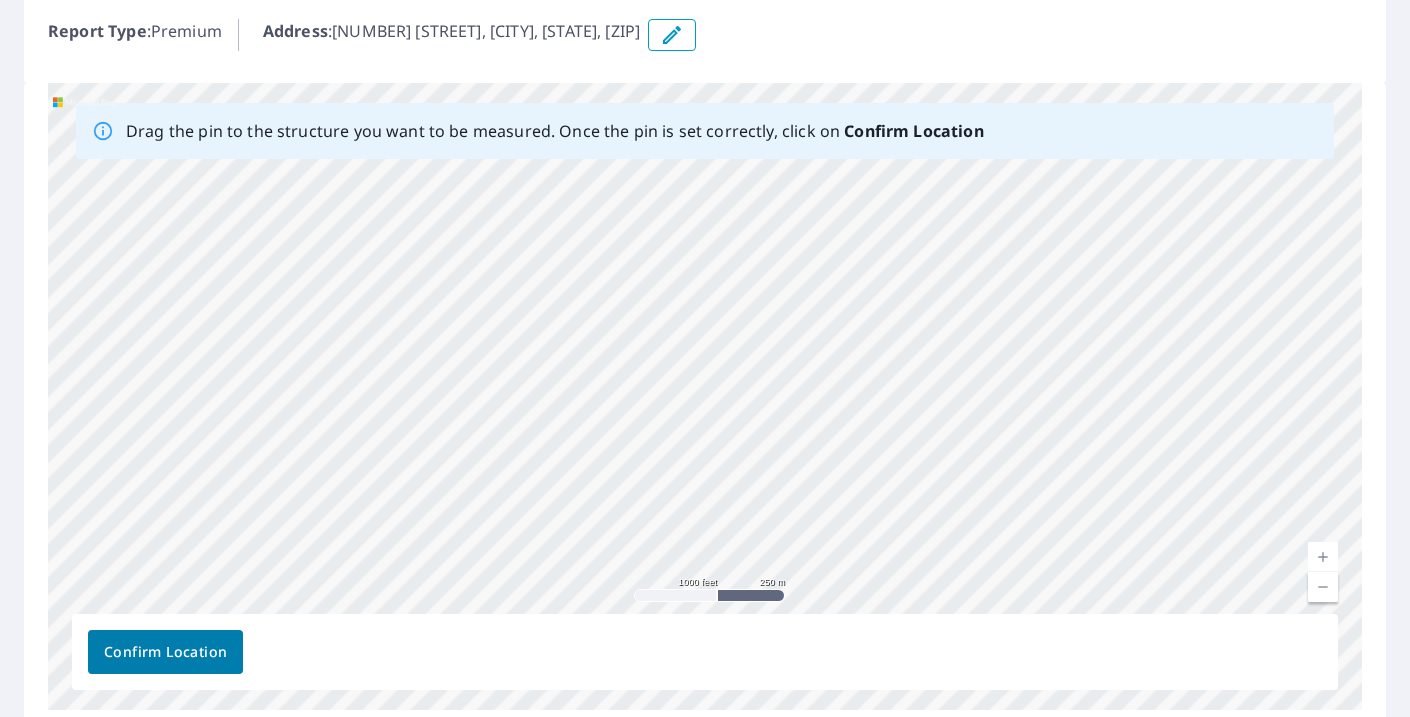 drag, startPoint x: 861, startPoint y: 323, endPoint x: 793, endPoint y: 607, distance: 292.0274 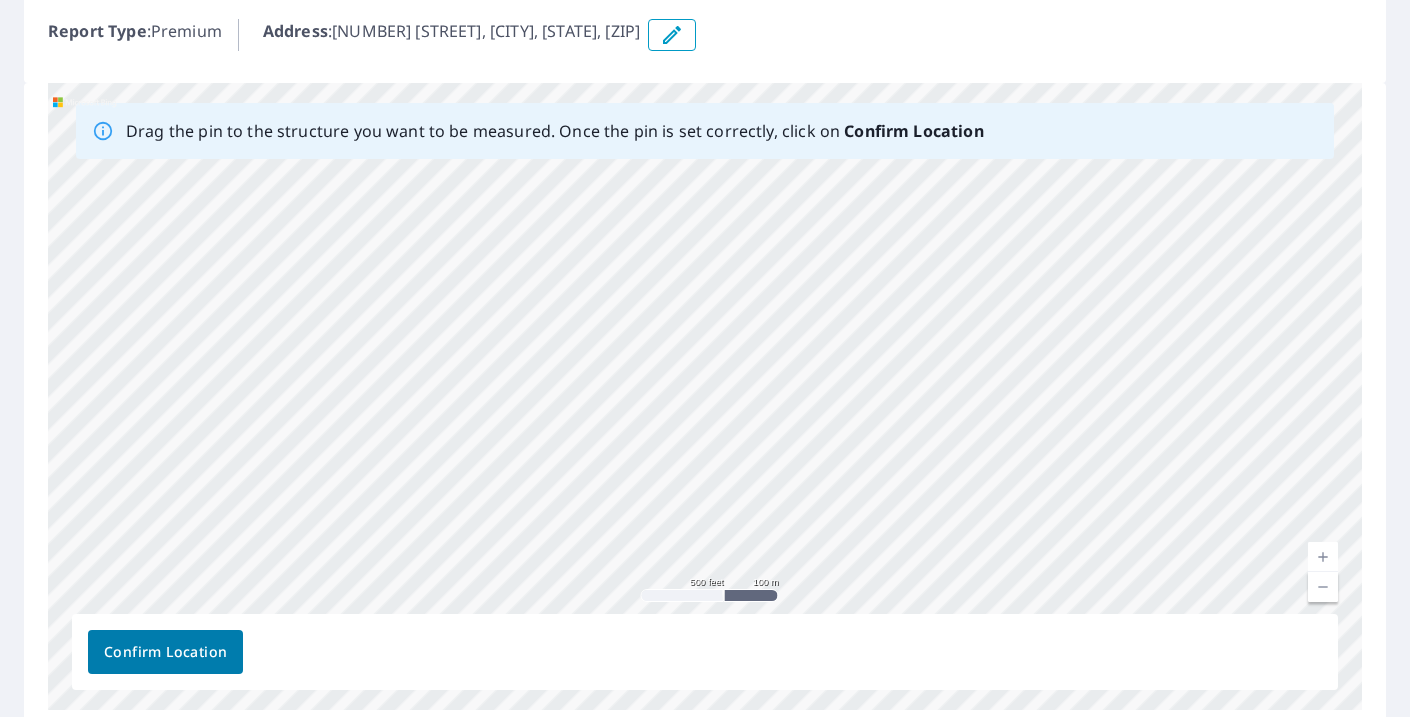 click at bounding box center [1323, 557] 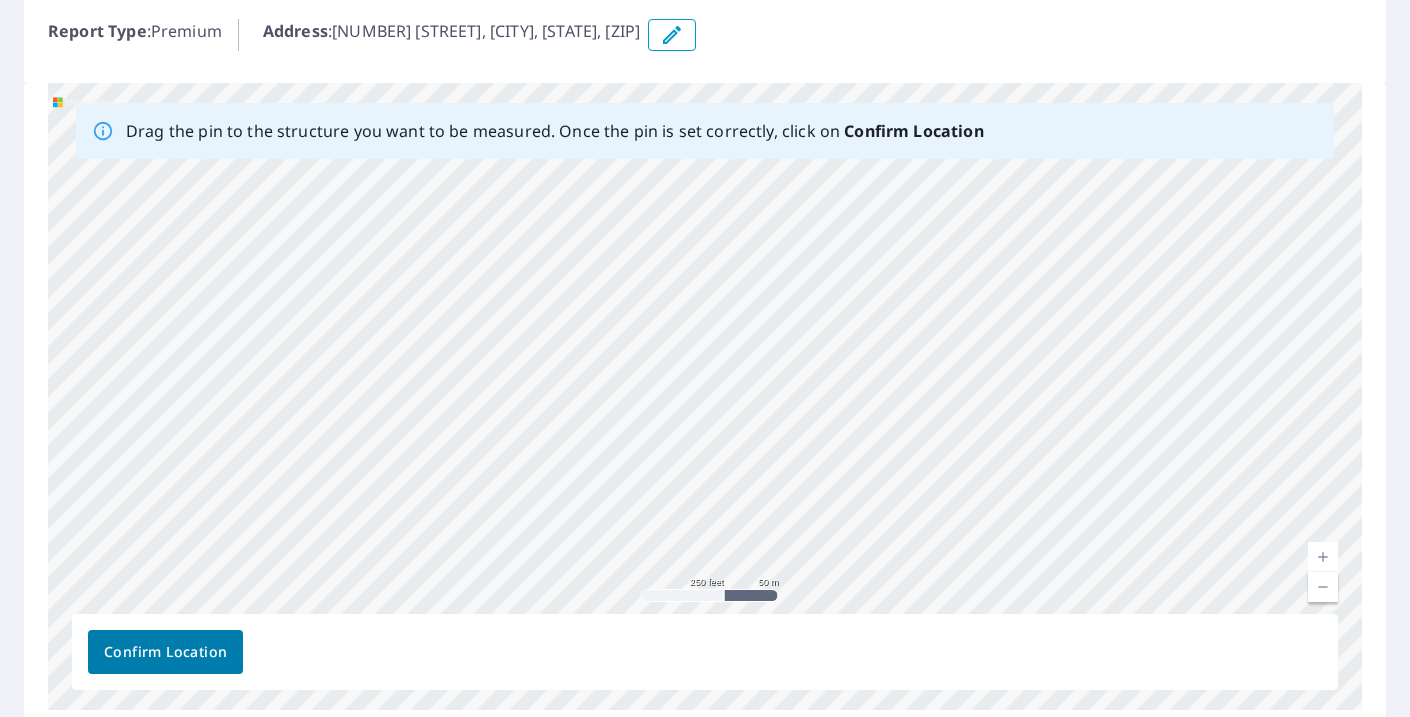 drag, startPoint x: 957, startPoint y: 333, endPoint x: 852, endPoint y: 561, distance: 251.01593 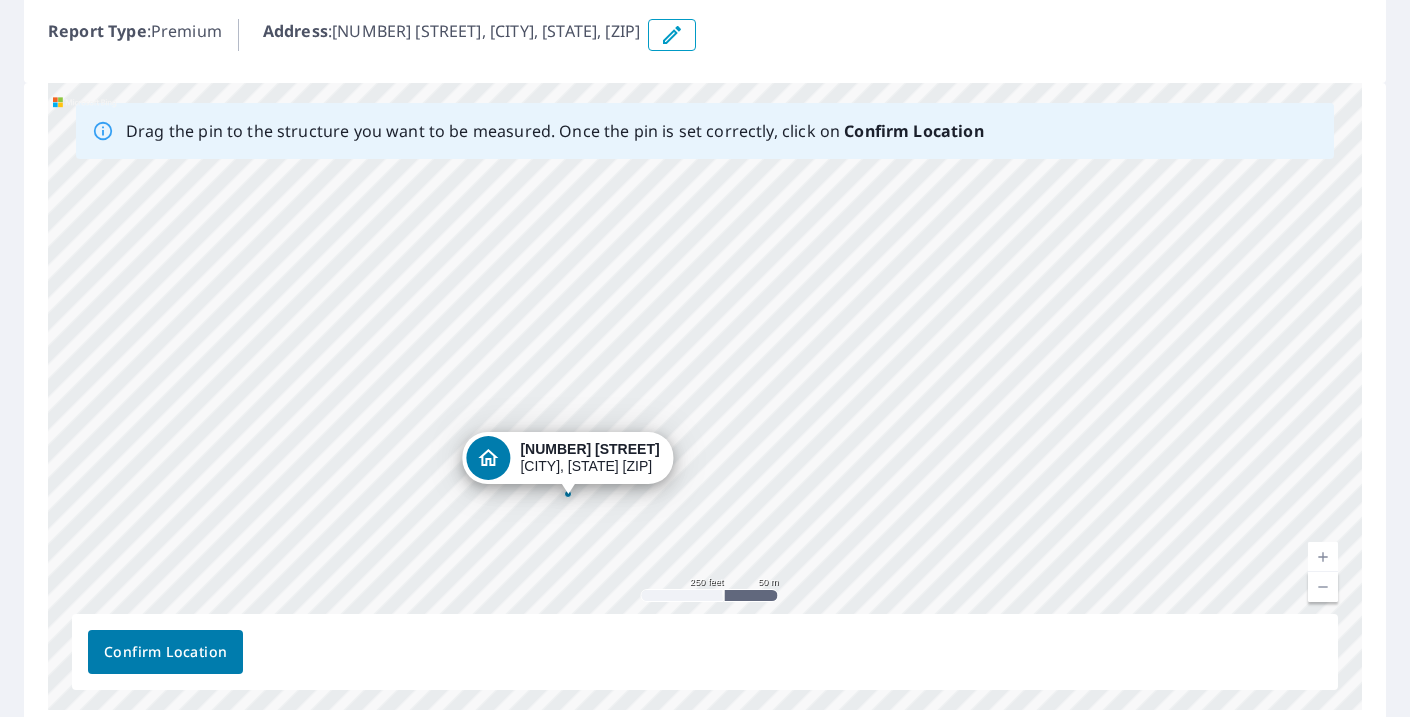 drag, startPoint x: 1129, startPoint y: 375, endPoint x: 992, endPoint y: 476, distance: 170.20576 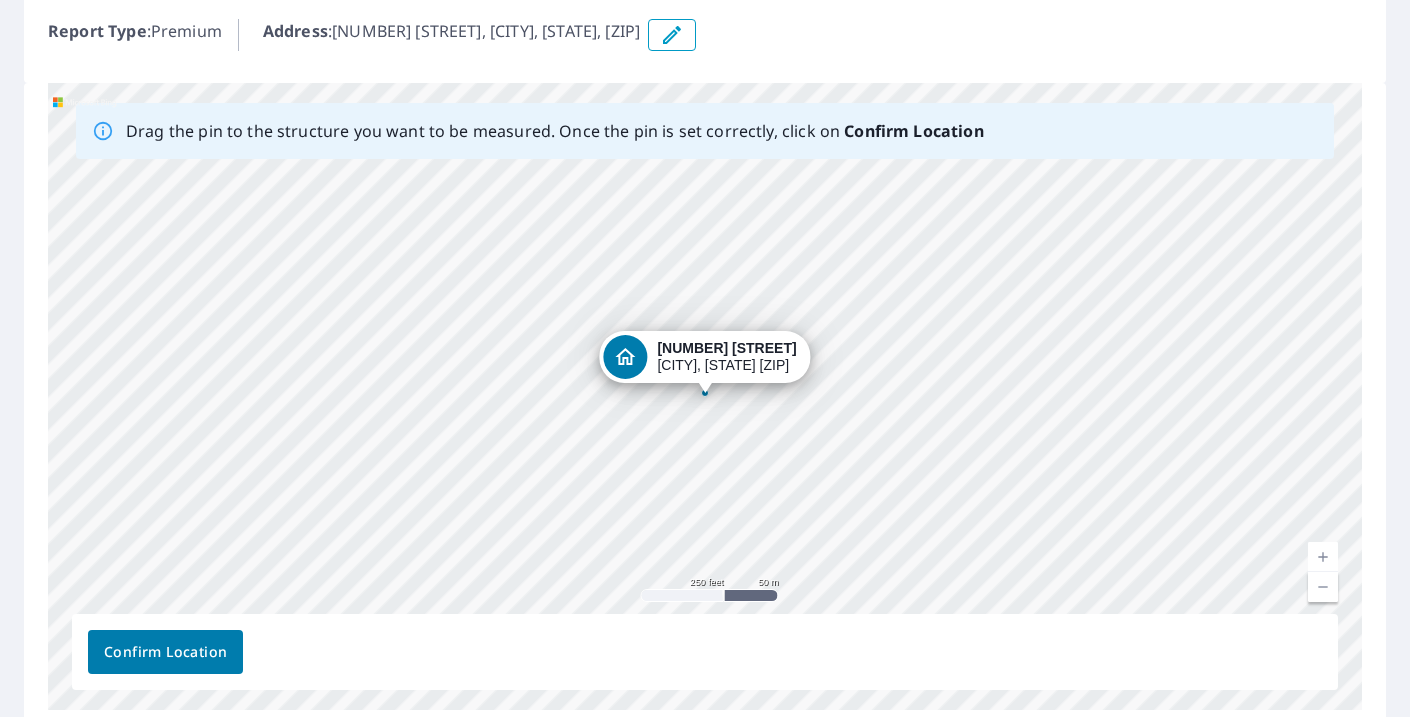 click at bounding box center (1323, 587) 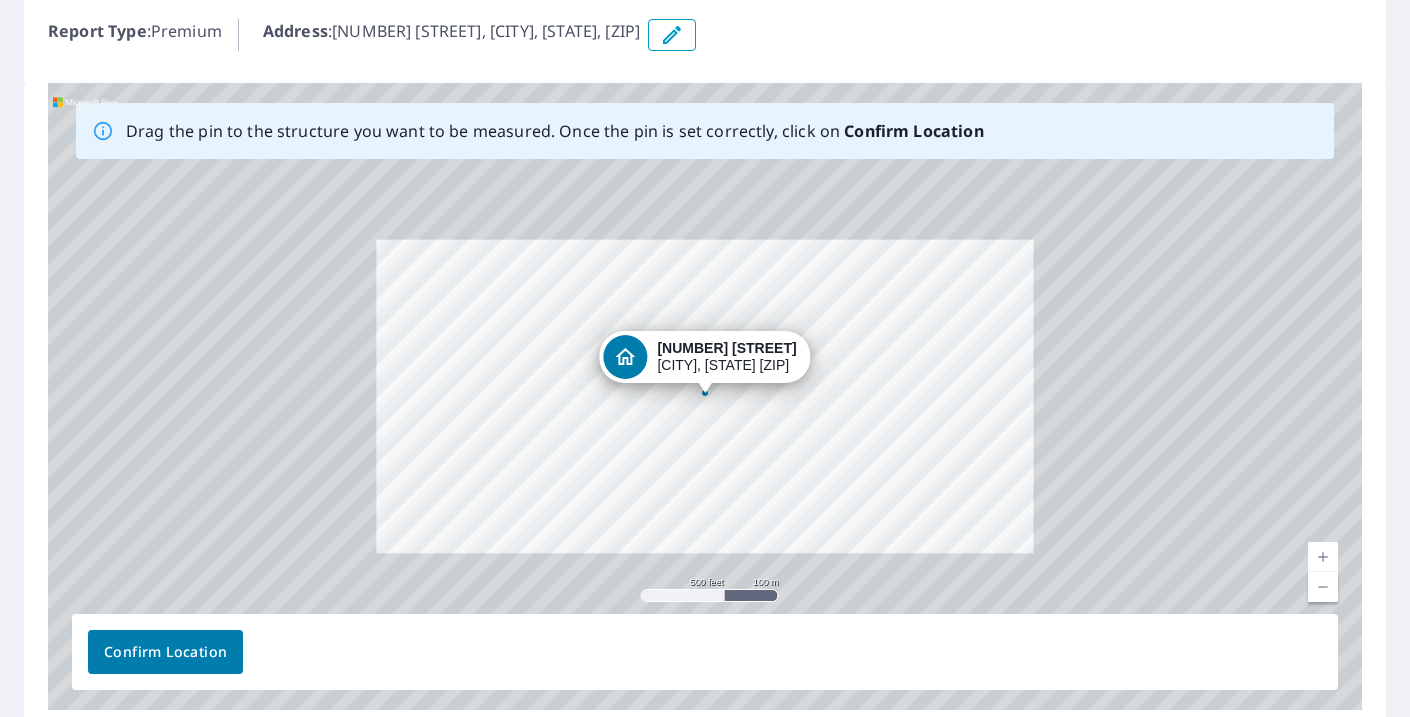 click at bounding box center [1323, 587] 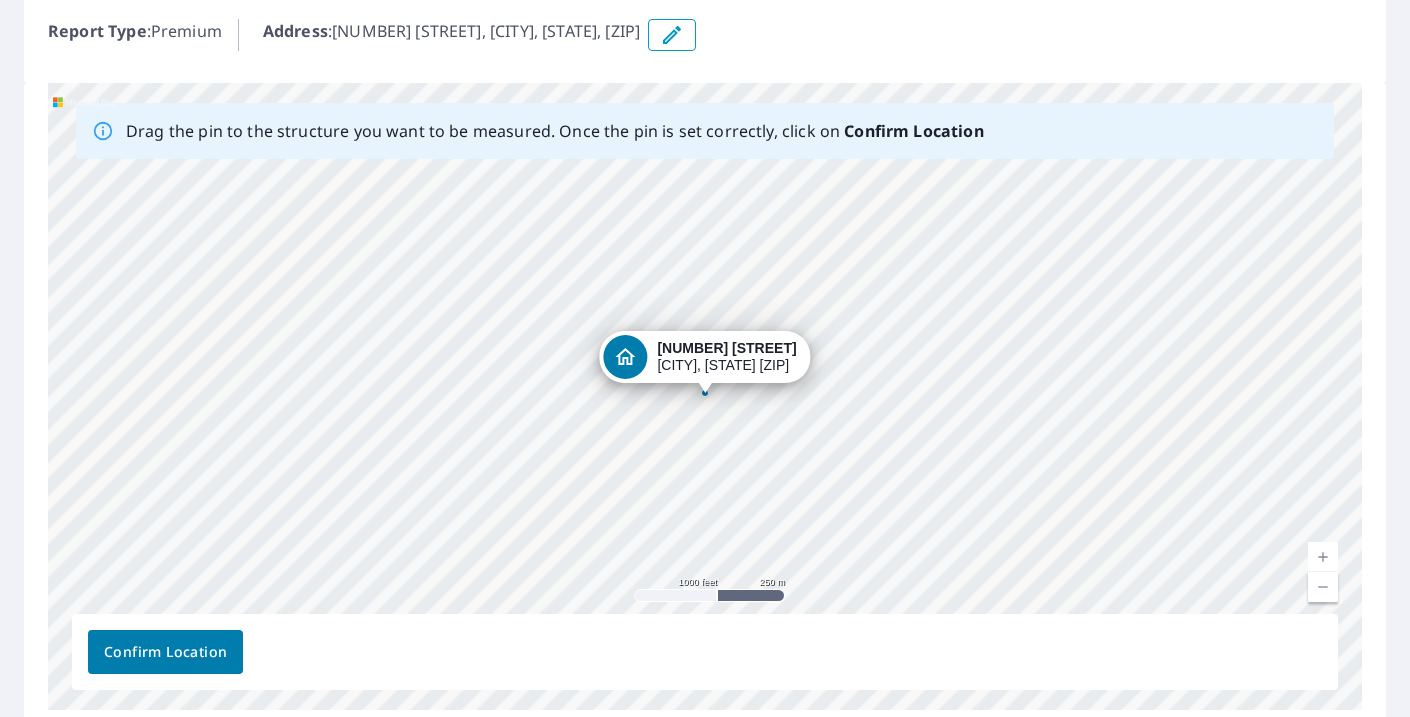 click at bounding box center [1323, 587] 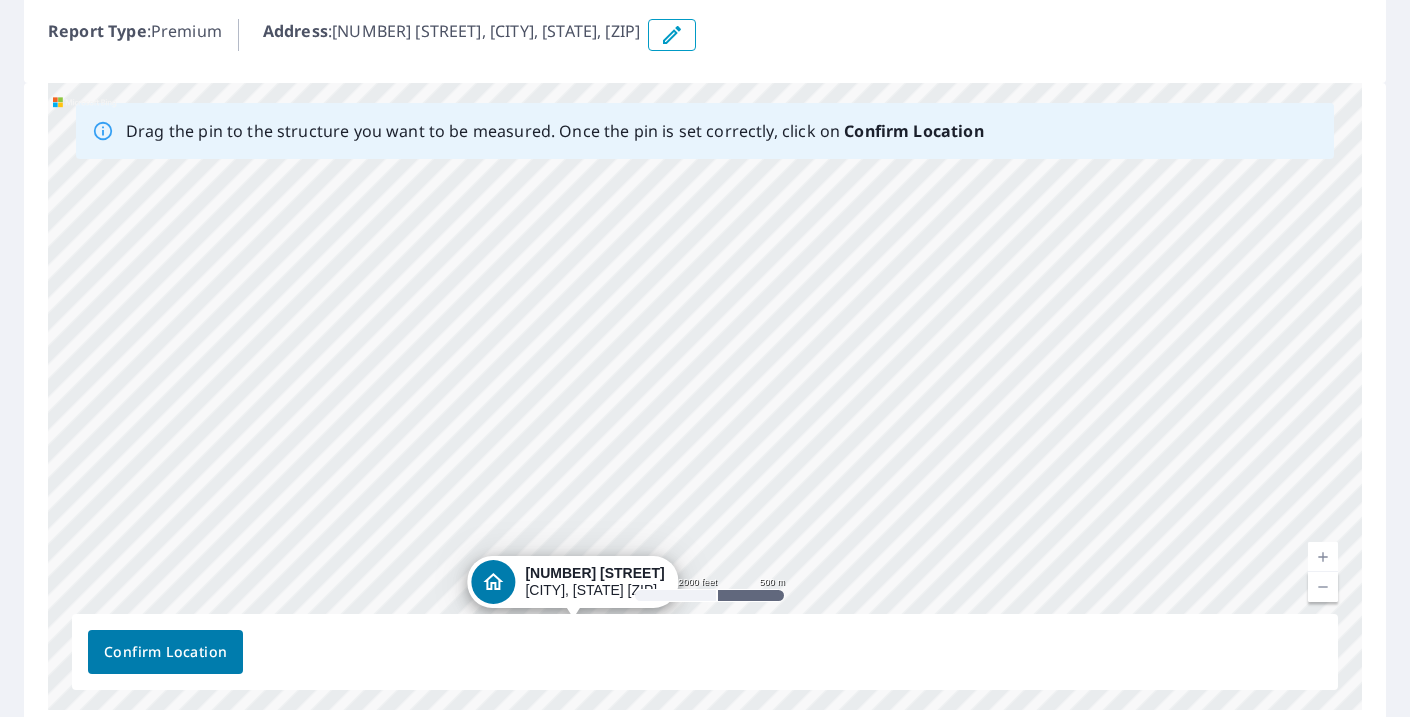 drag, startPoint x: 977, startPoint y: 368, endPoint x: 845, endPoint y: 593, distance: 260.86203 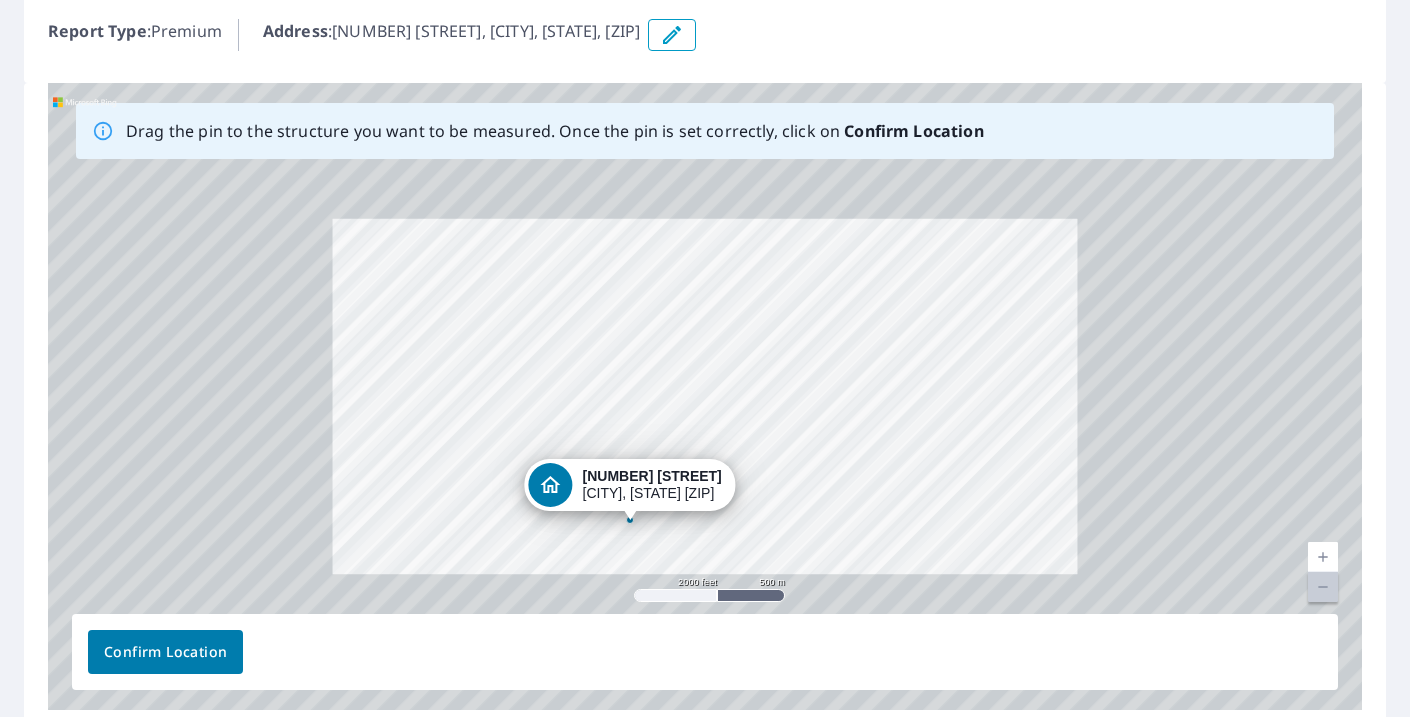 click at bounding box center [1323, 587] 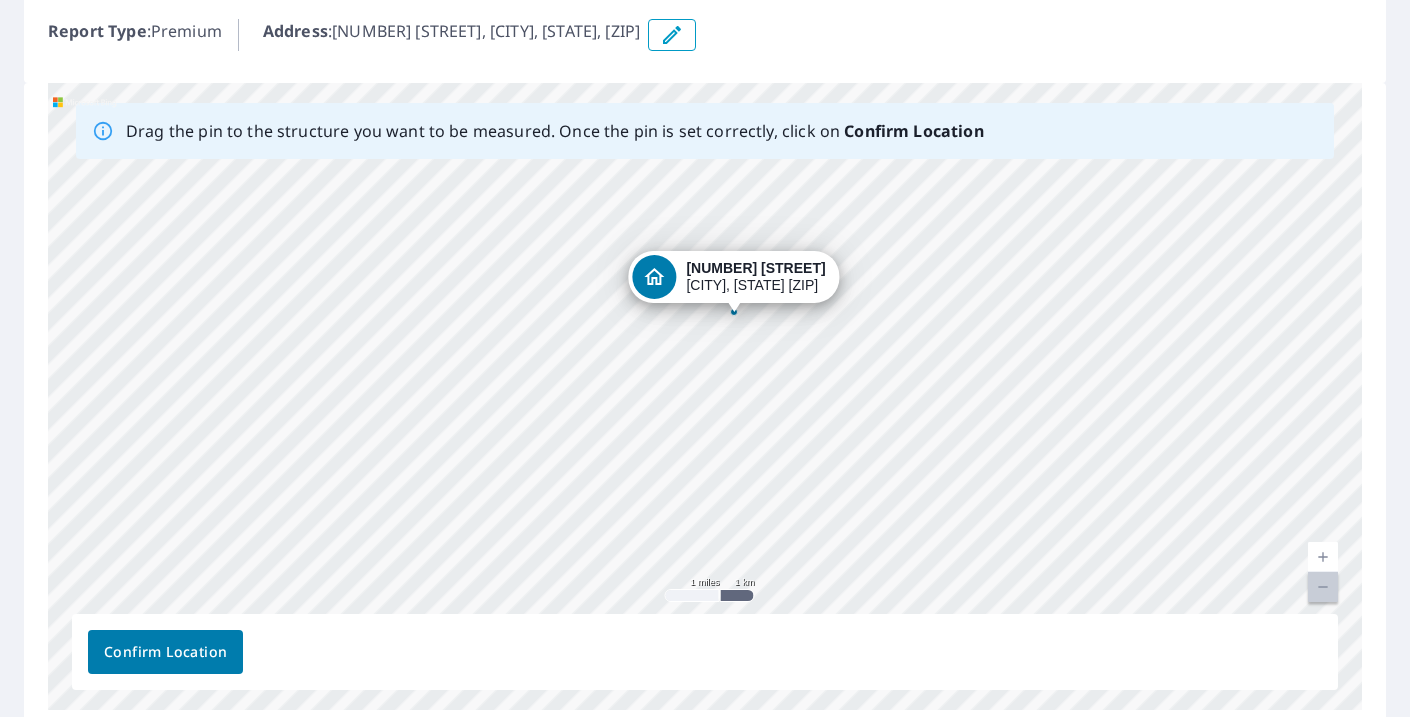 drag, startPoint x: 663, startPoint y: 414, endPoint x: 725, endPoint y: 277, distance: 150.37619 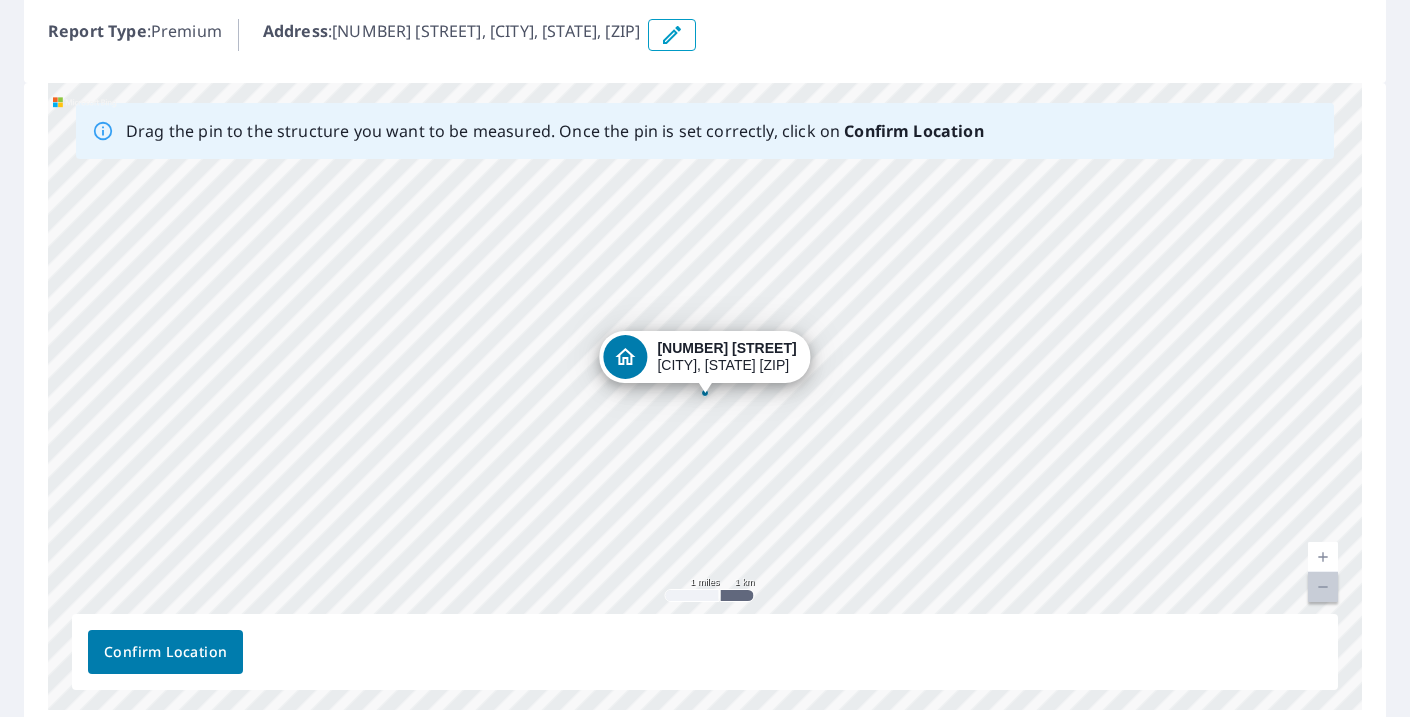 click at bounding box center [1323, 557] 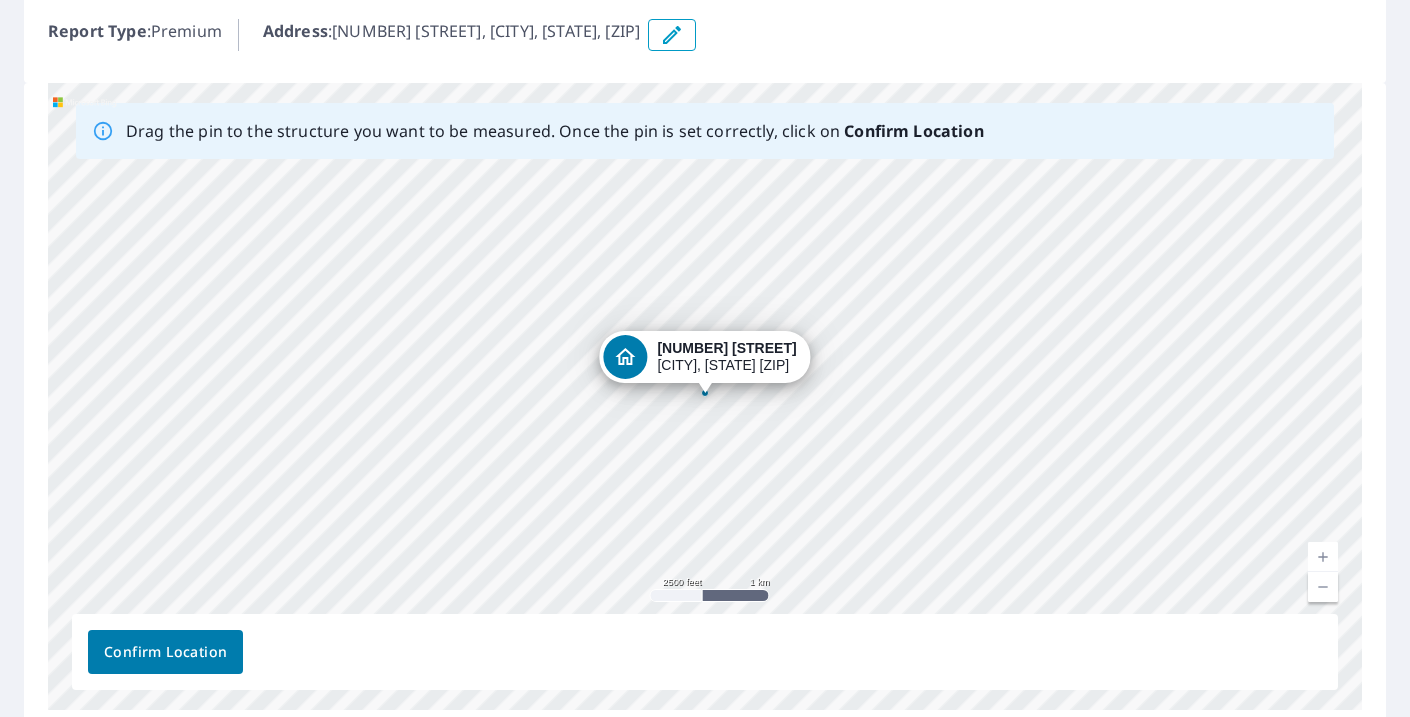 click at bounding box center [1323, 557] 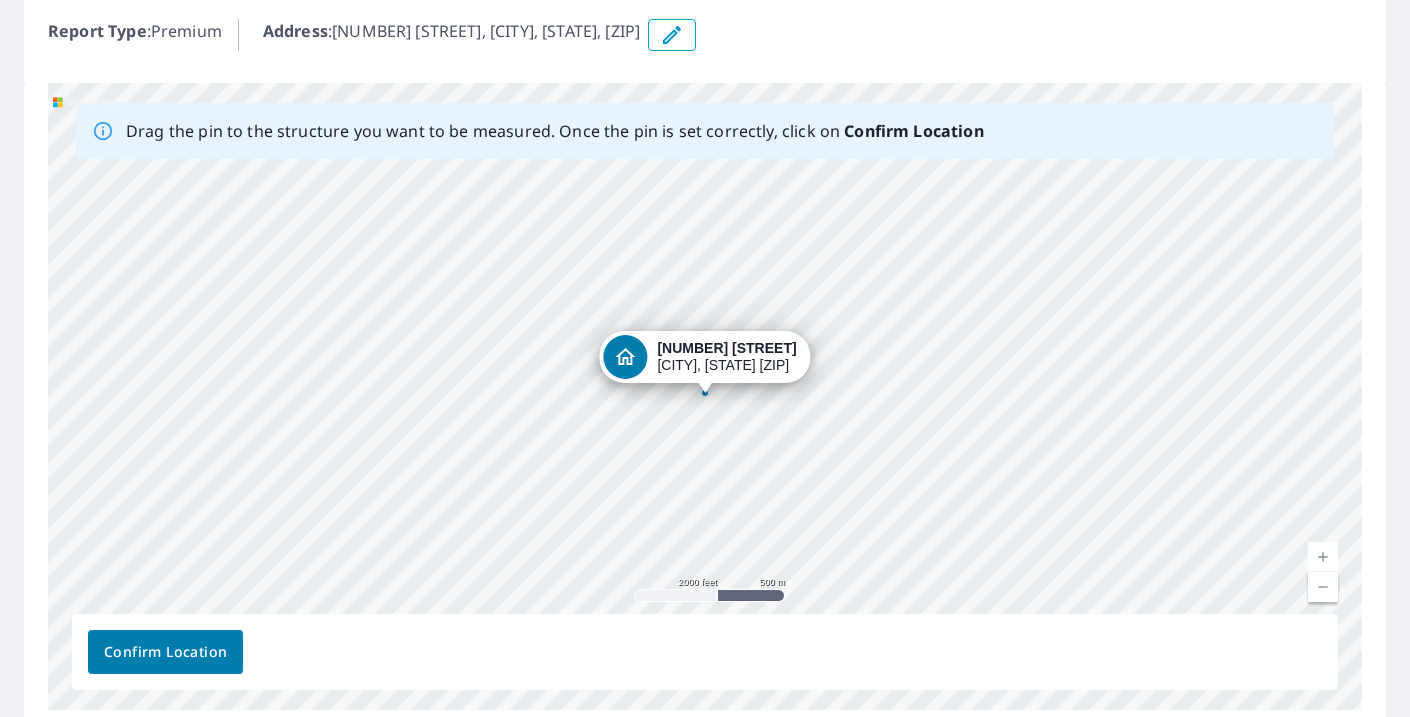 click at bounding box center [1323, 557] 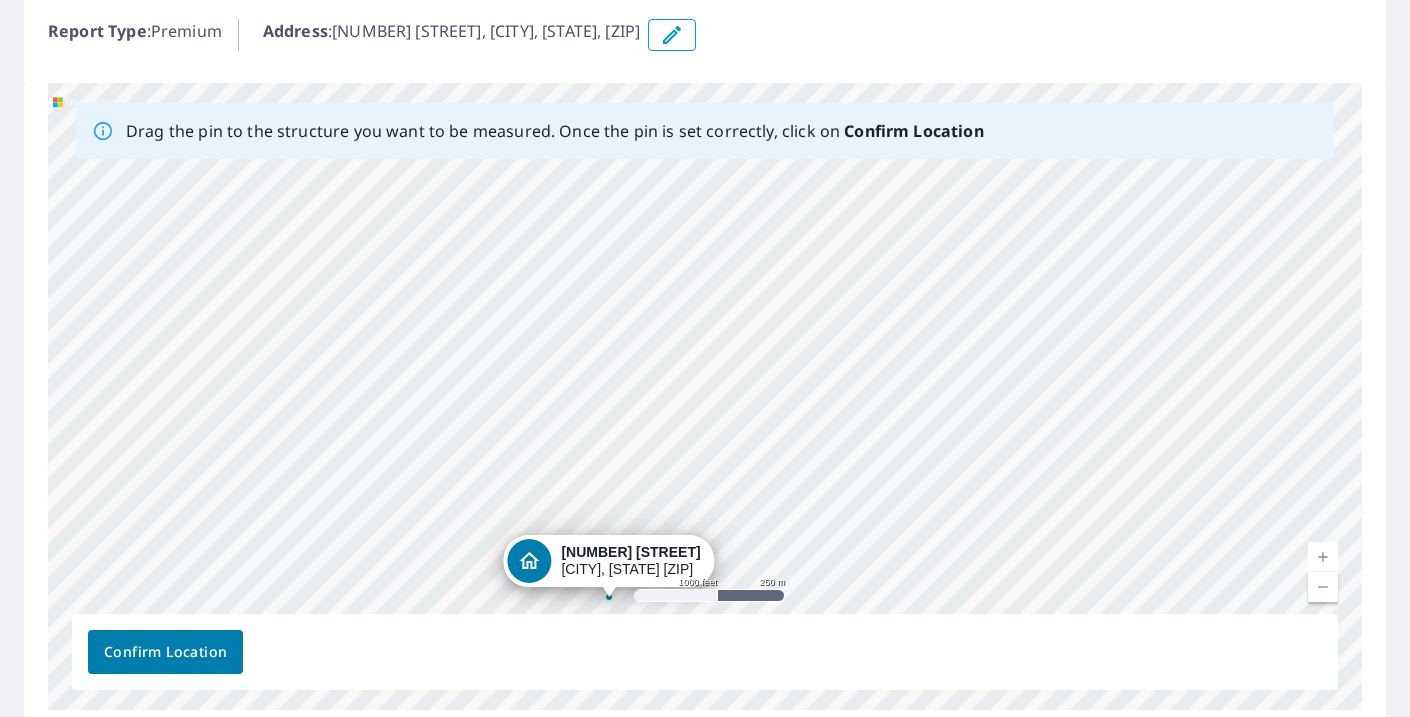 drag, startPoint x: 933, startPoint y: 206, endPoint x: 837, endPoint y: 407, distance: 222.74873 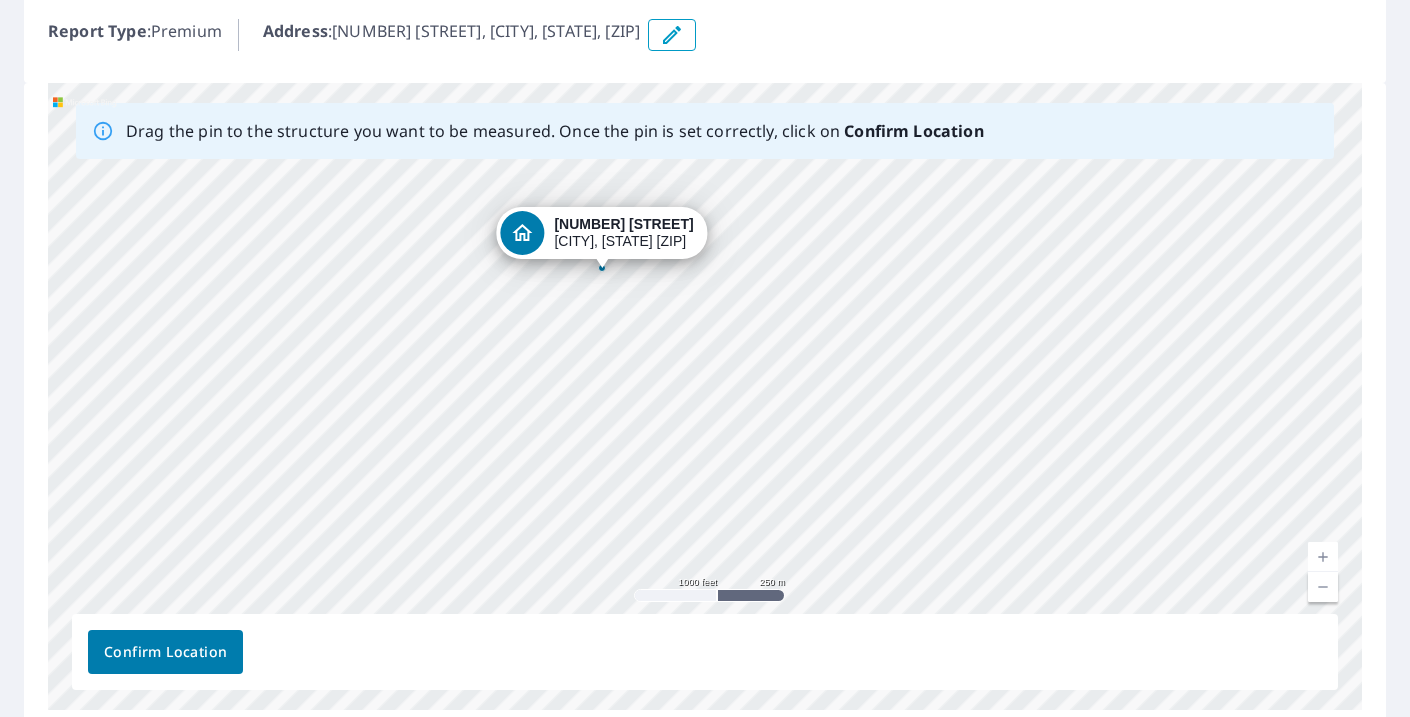 drag, startPoint x: 572, startPoint y: 548, endPoint x: 565, endPoint y: 222, distance: 326.07513 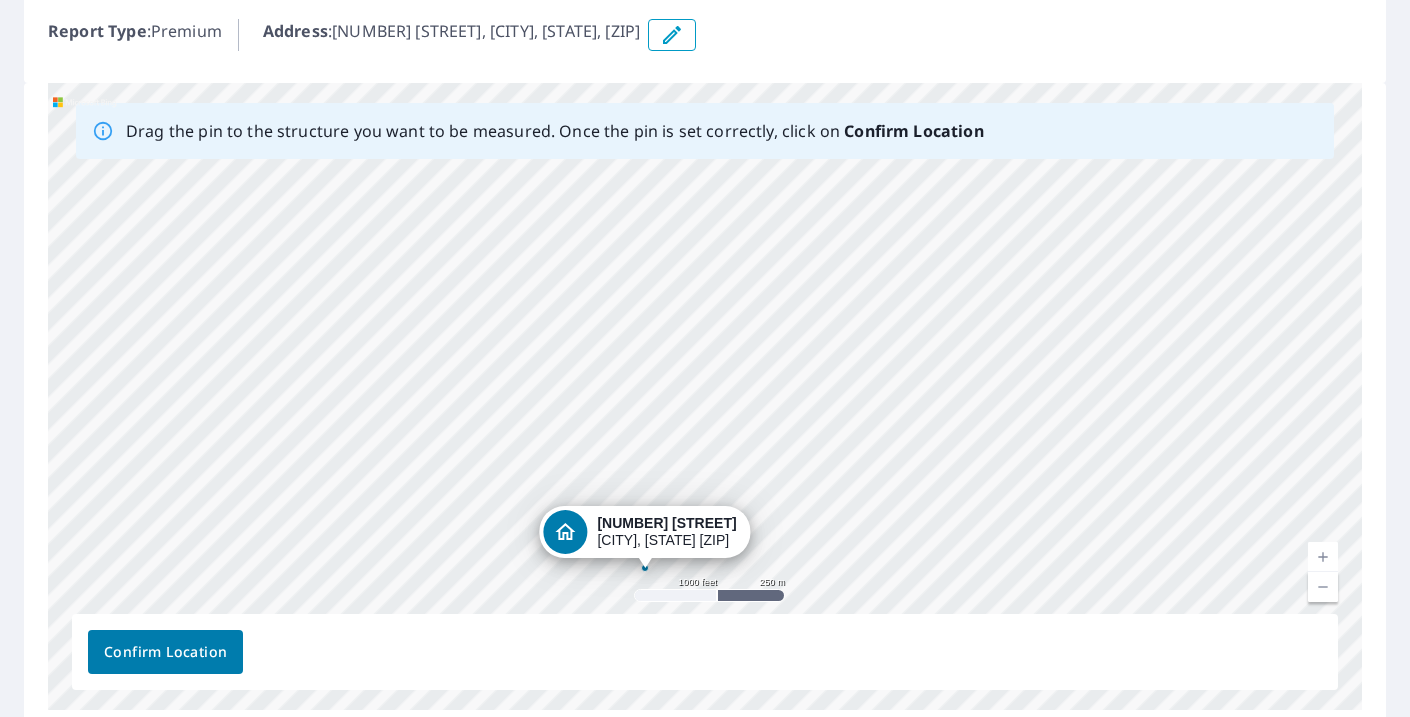 drag, startPoint x: 819, startPoint y: 243, endPoint x: 759, endPoint y: 417, distance: 184.05434 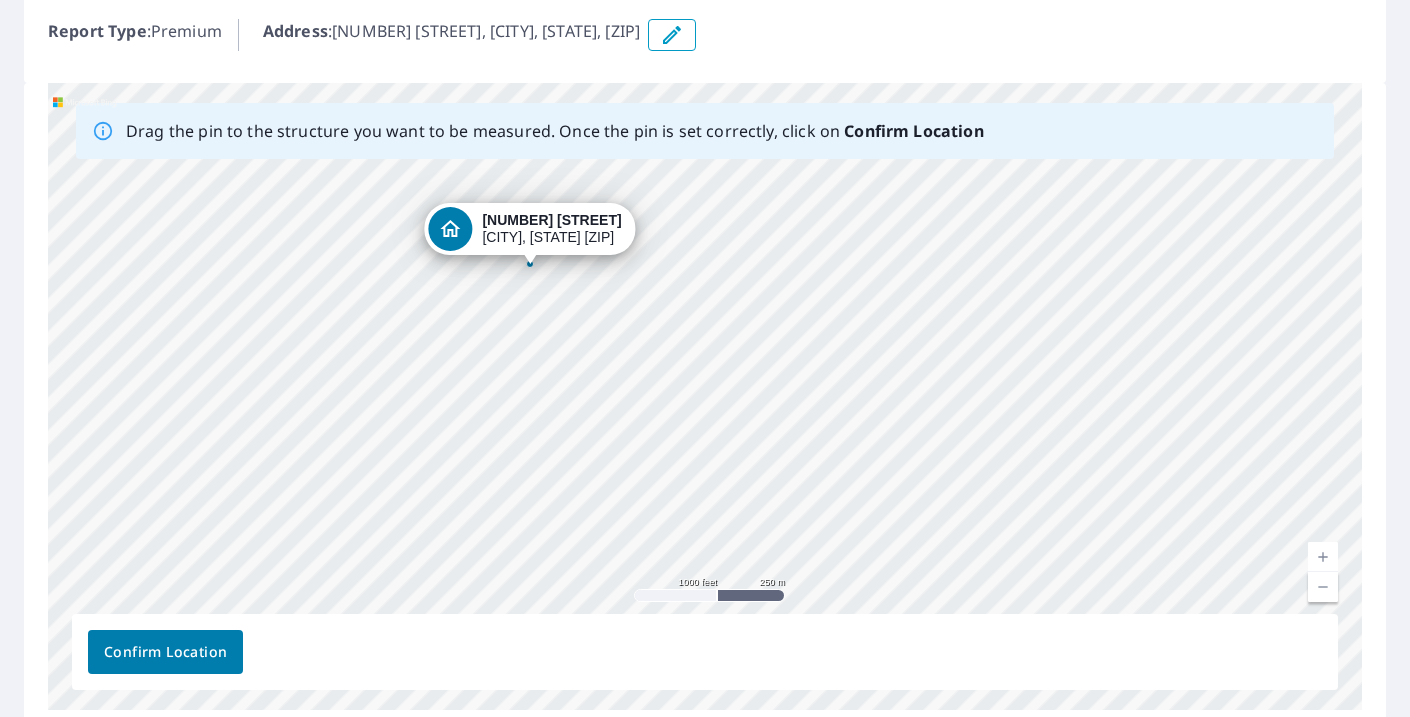 drag, startPoint x: 649, startPoint y: 522, endPoint x: 535, endPoint y: 217, distance: 325.60867 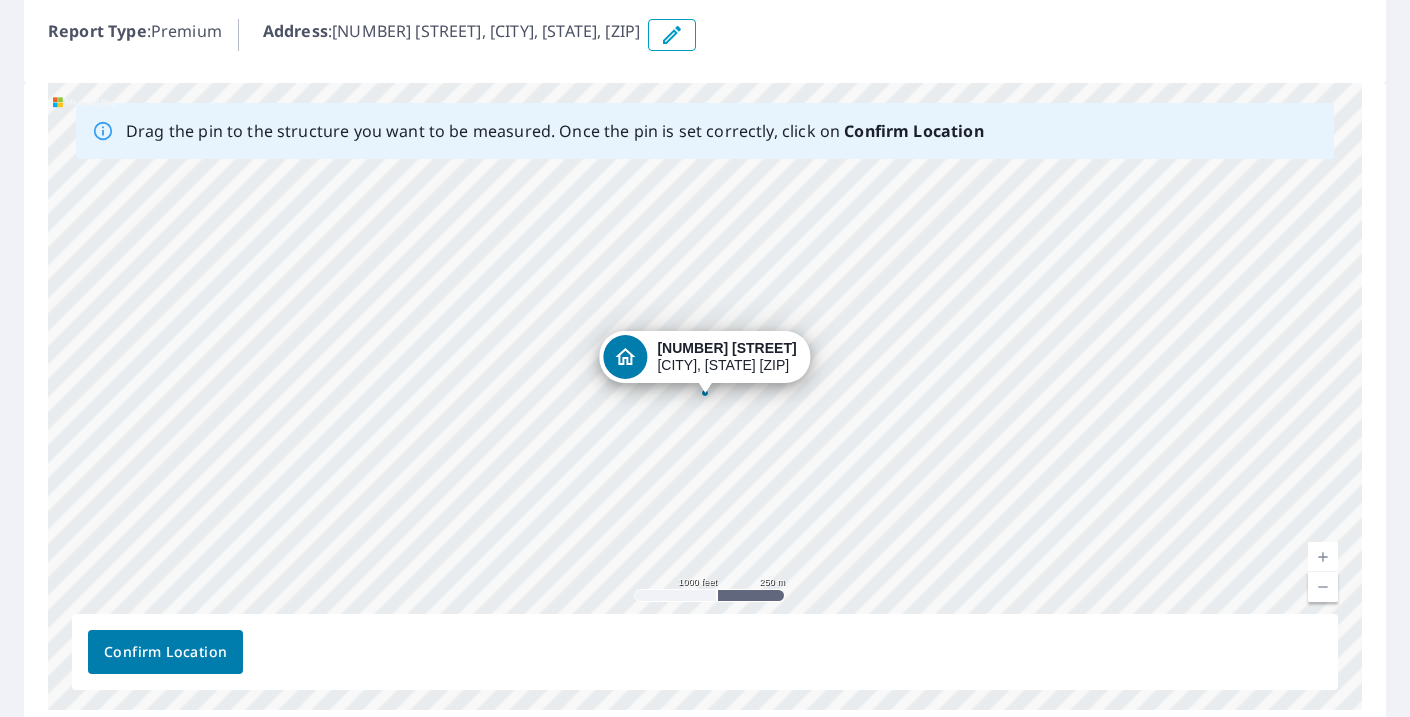 click at bounding box center (1323, 557) 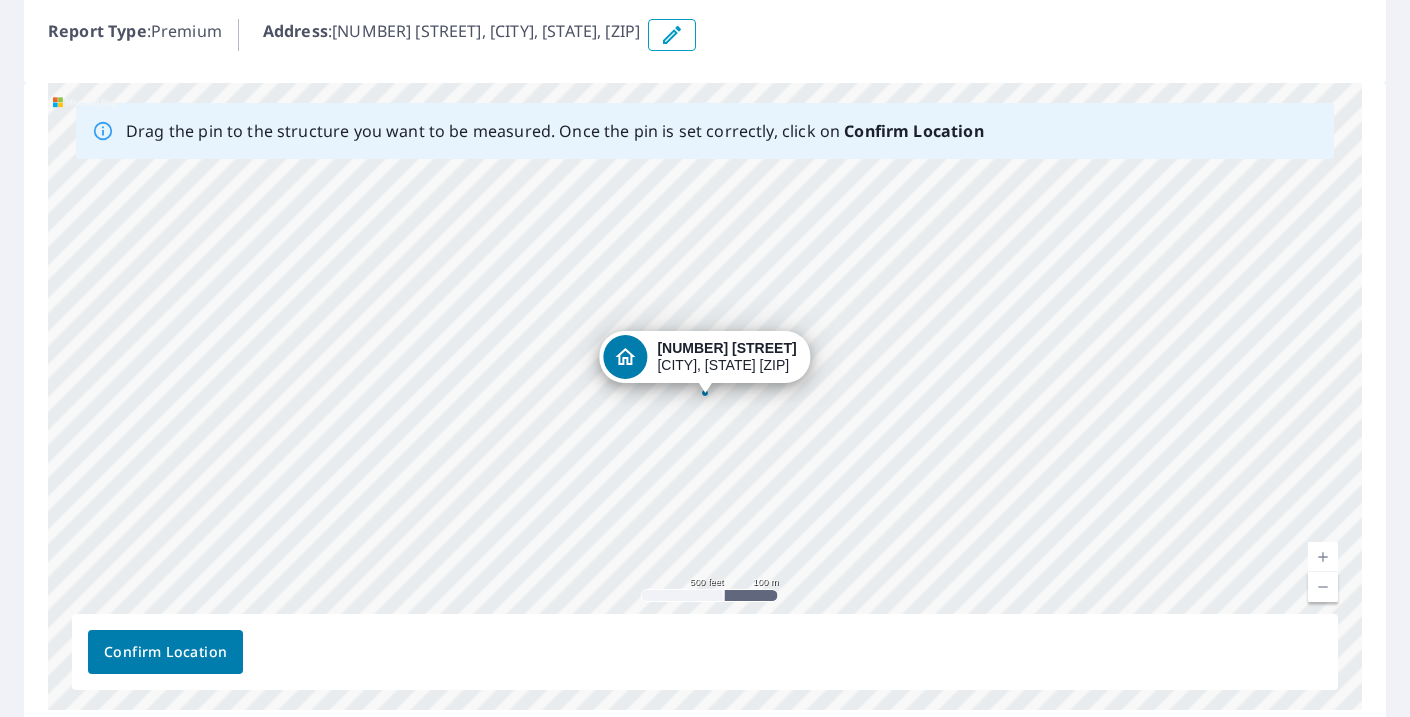 click at bounding box center [1323, 557] 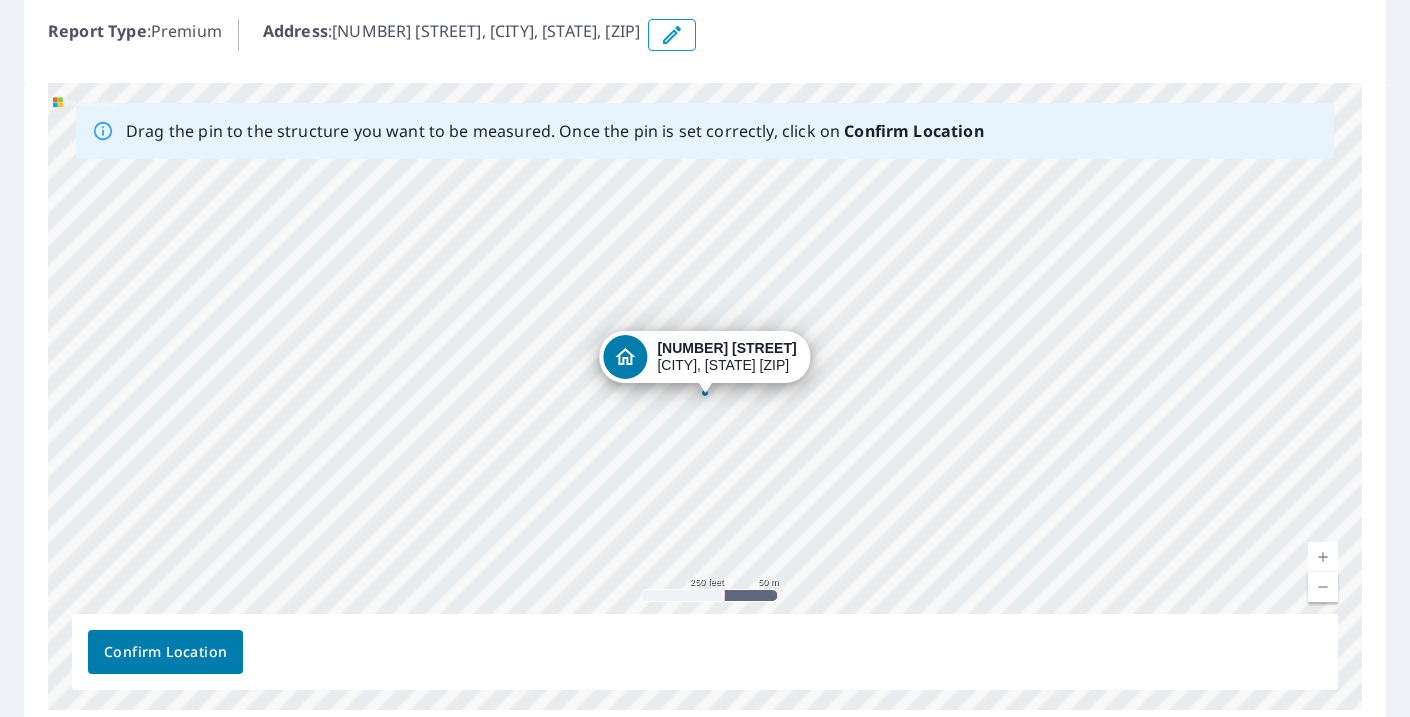 click at bounding box center (1323, 557) 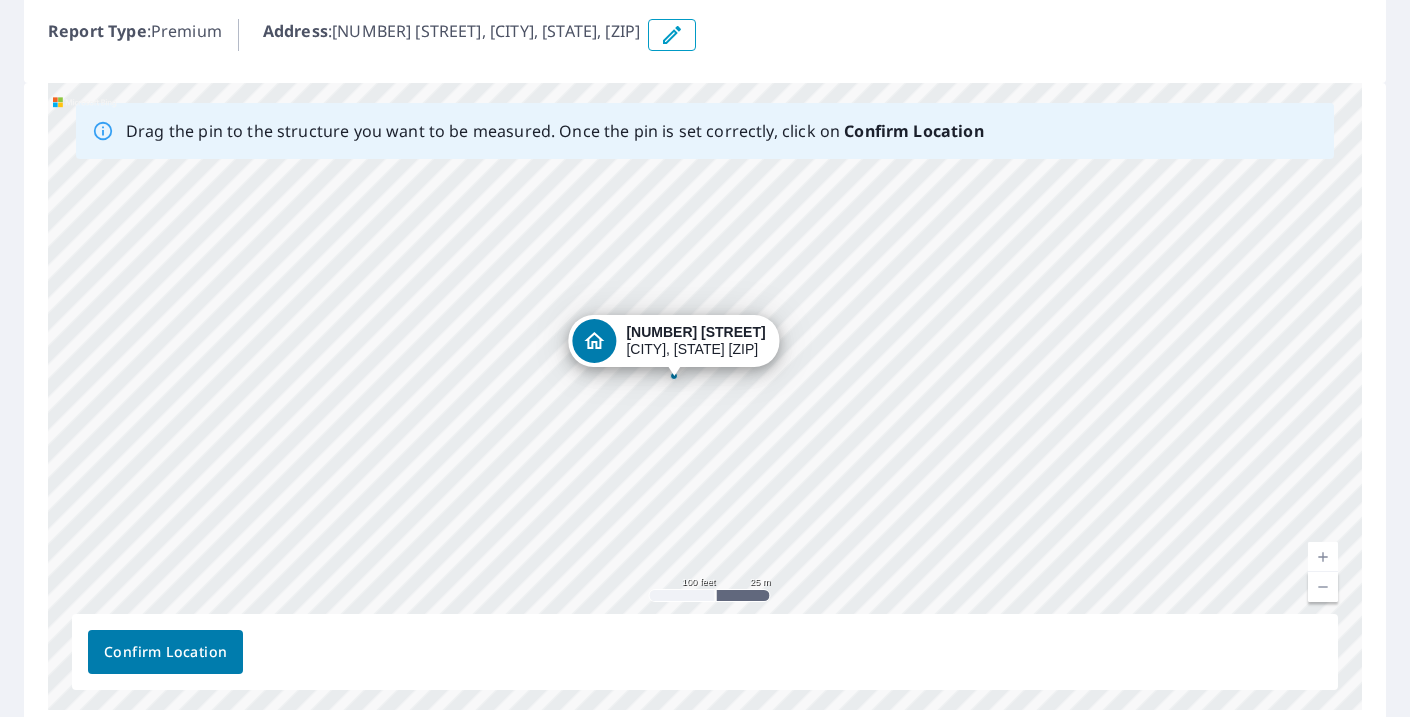 drag, startPoint x: 695, startPoint y: 358, endPoint x: 664, endPoint y: 341, distance: 35.35534 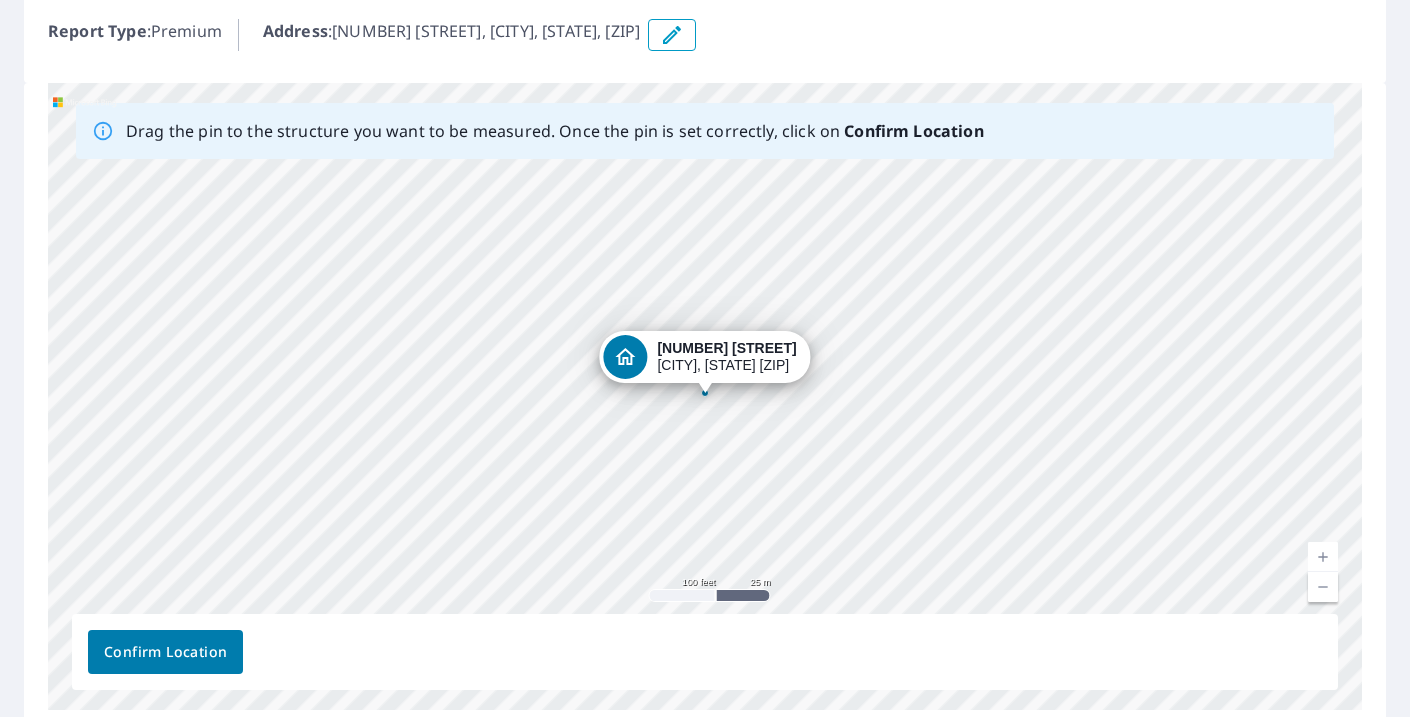 click on "Confirm Location" at bounding box center (165, 652) 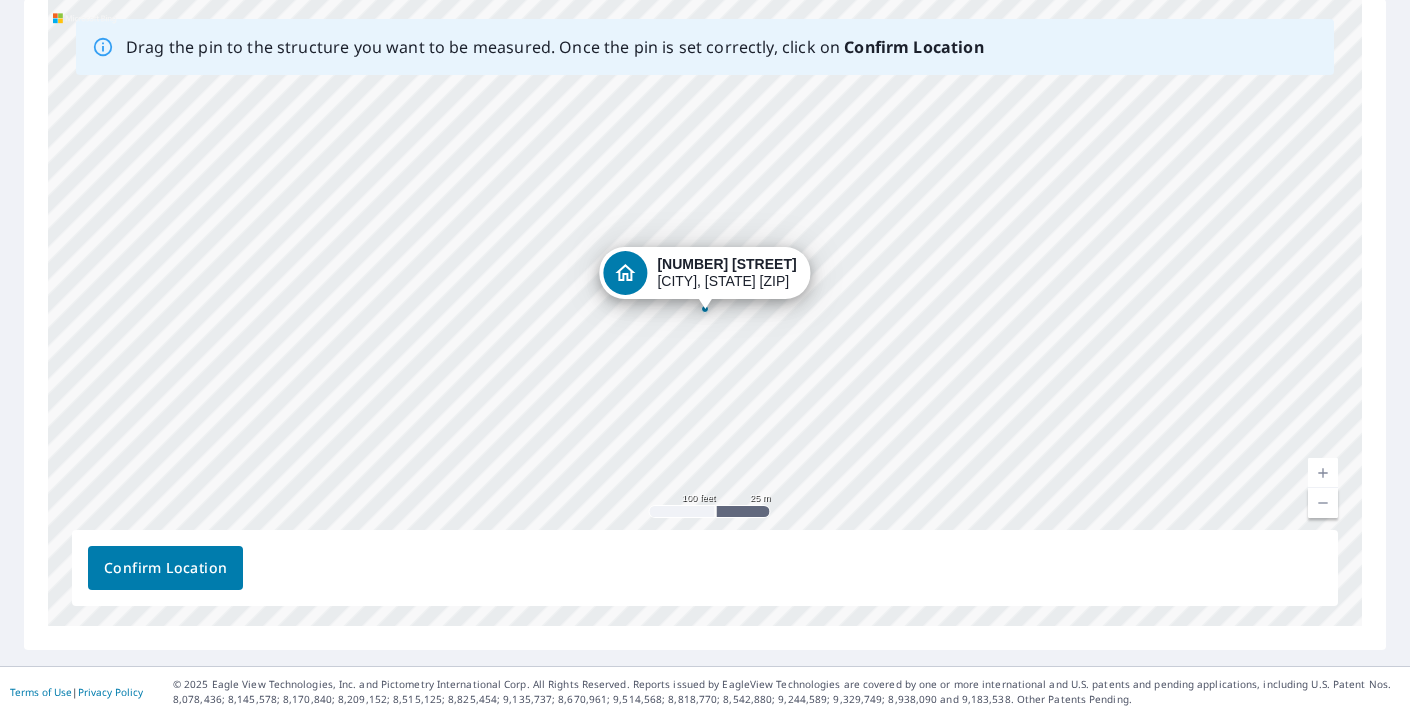 scroll, scrollTop: 368, scrollLeft: 0, axis: vertical 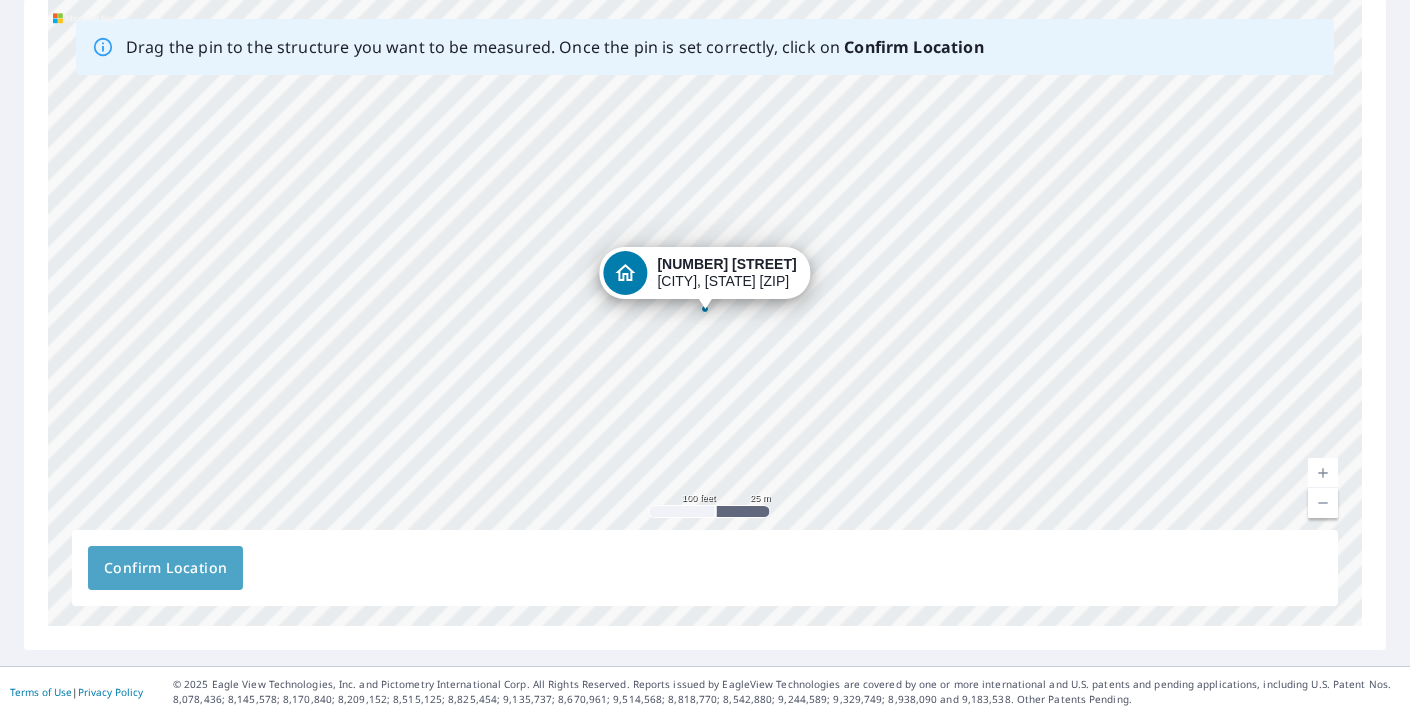 click on "Confirm Location" at bounding box center [165, 568] 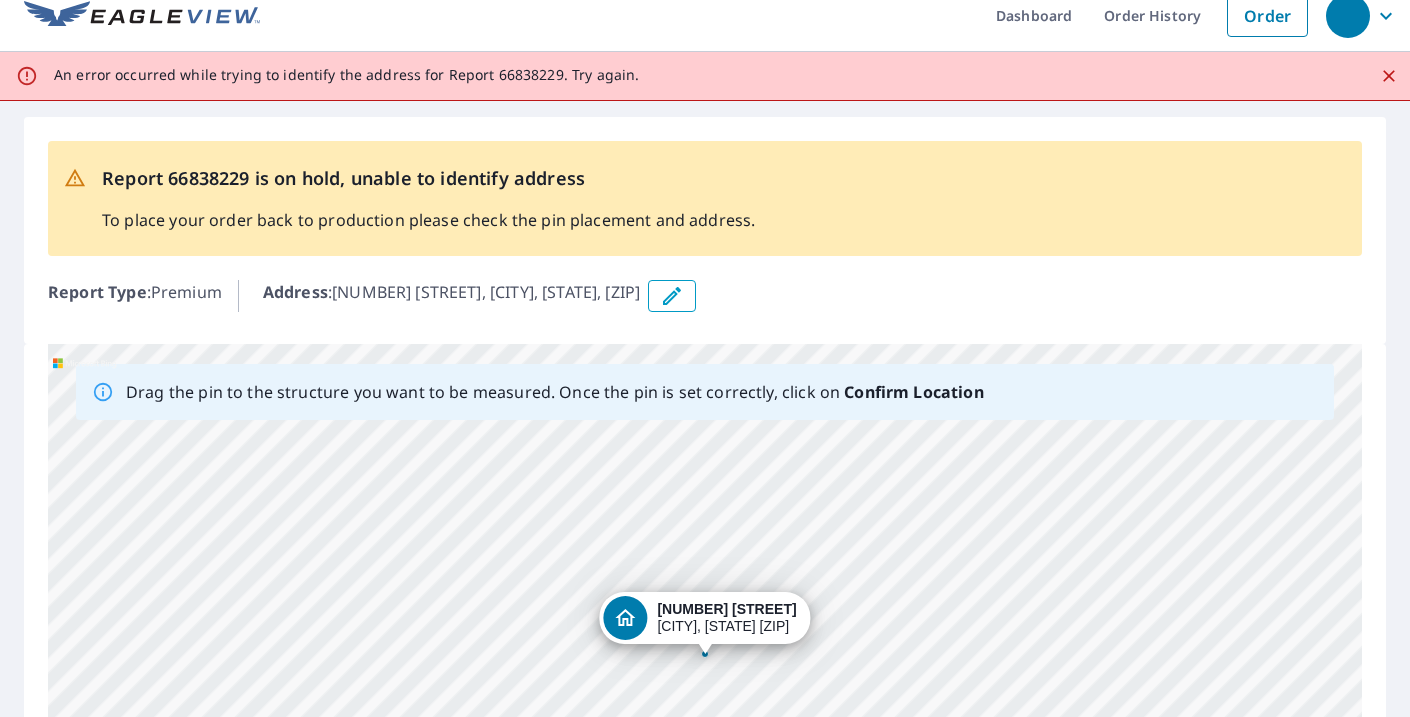 scroll, scrollTop: 23, scrollLeft: 0, axis: vertical 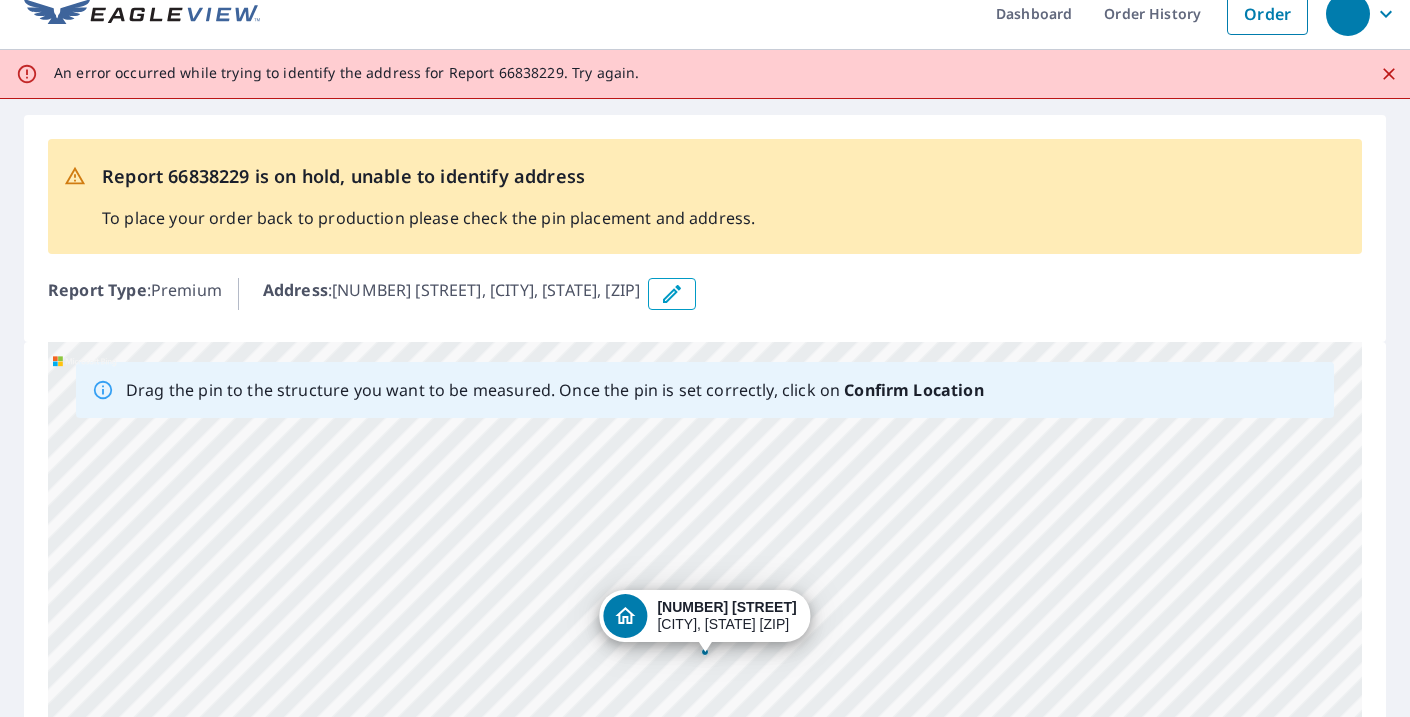 click 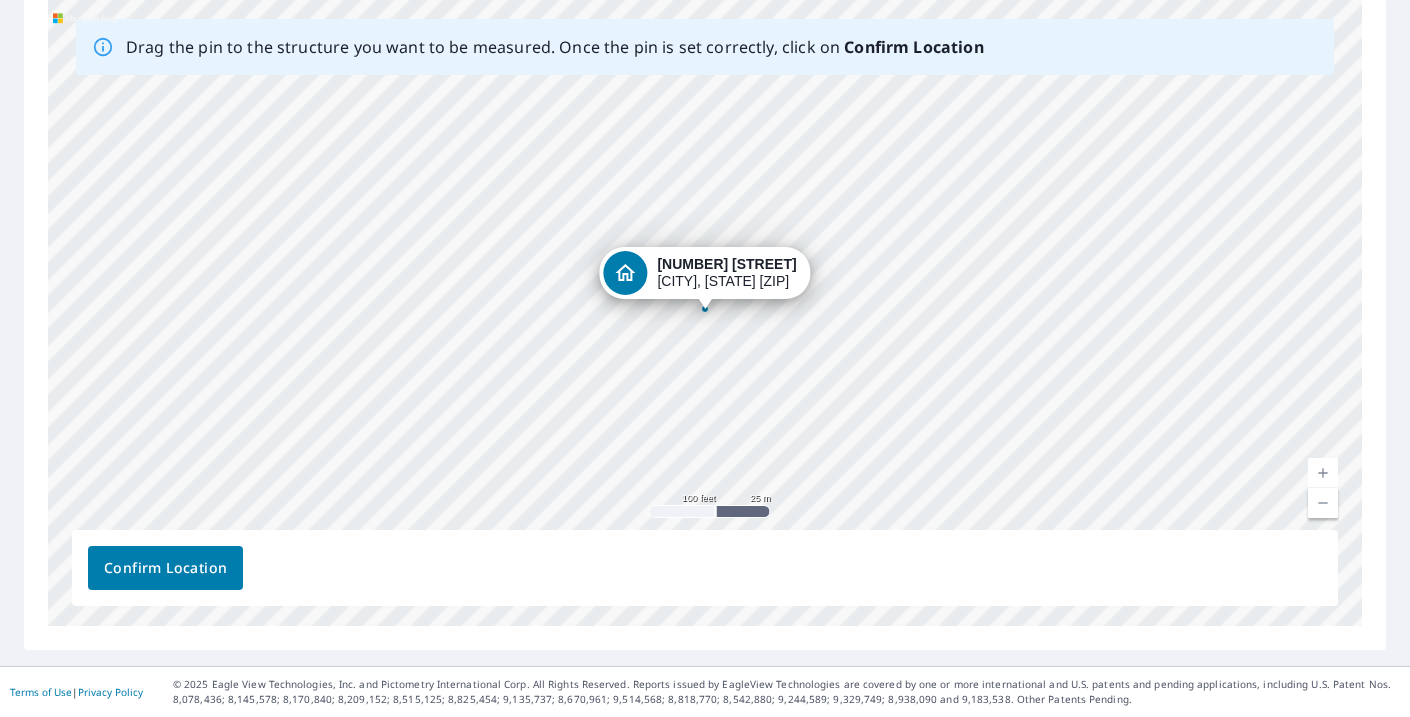scroll, scrollTop: 317, scrollLeft: 0, axis: vertical 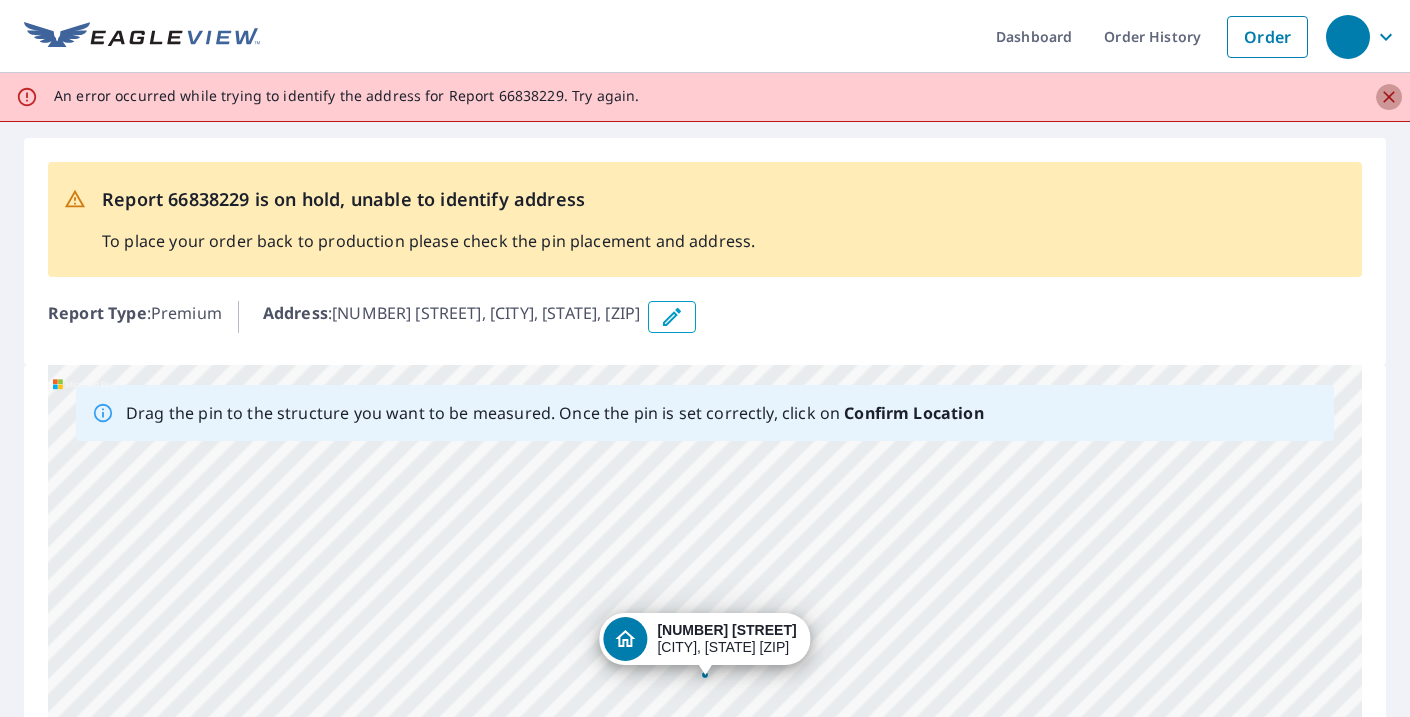 click 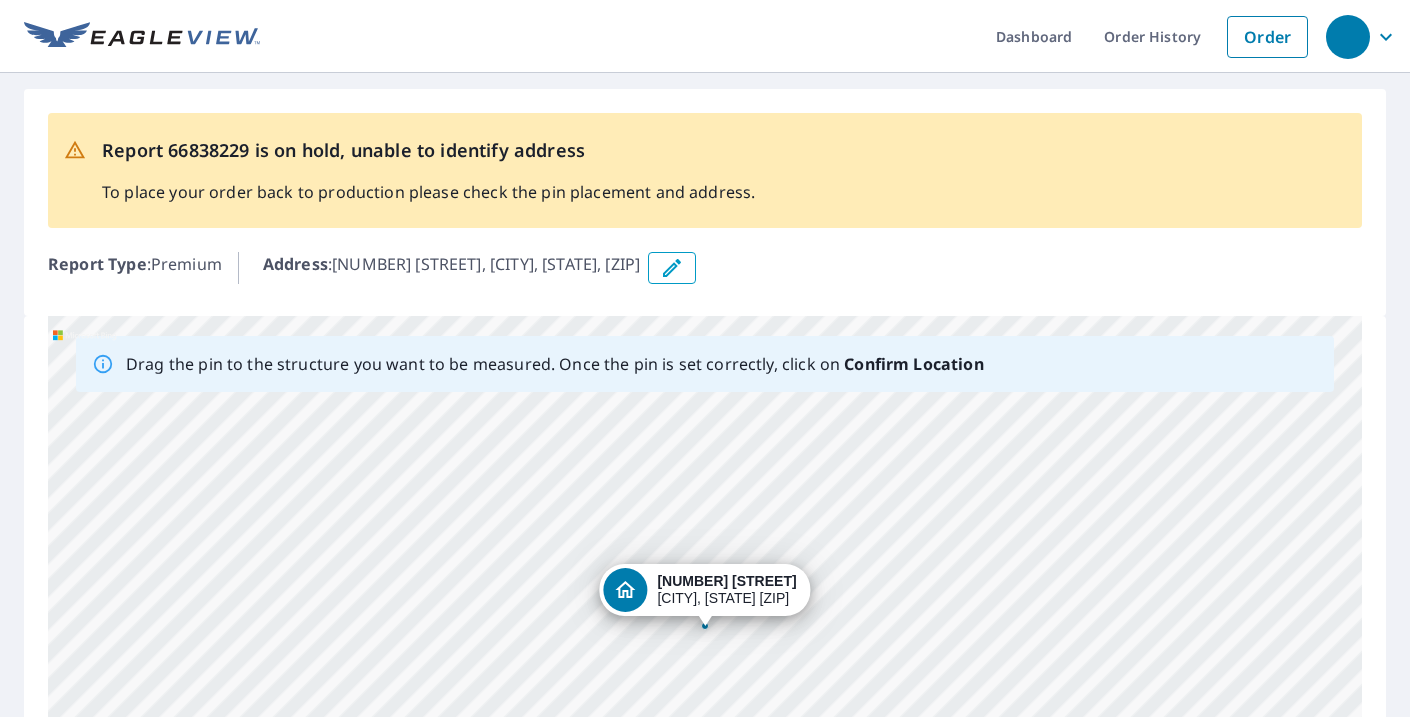 click on "Report 66838229 is on hold, unable to identify address To place your order back to production please check the pin placement and address." at bounding box center [705, 170] 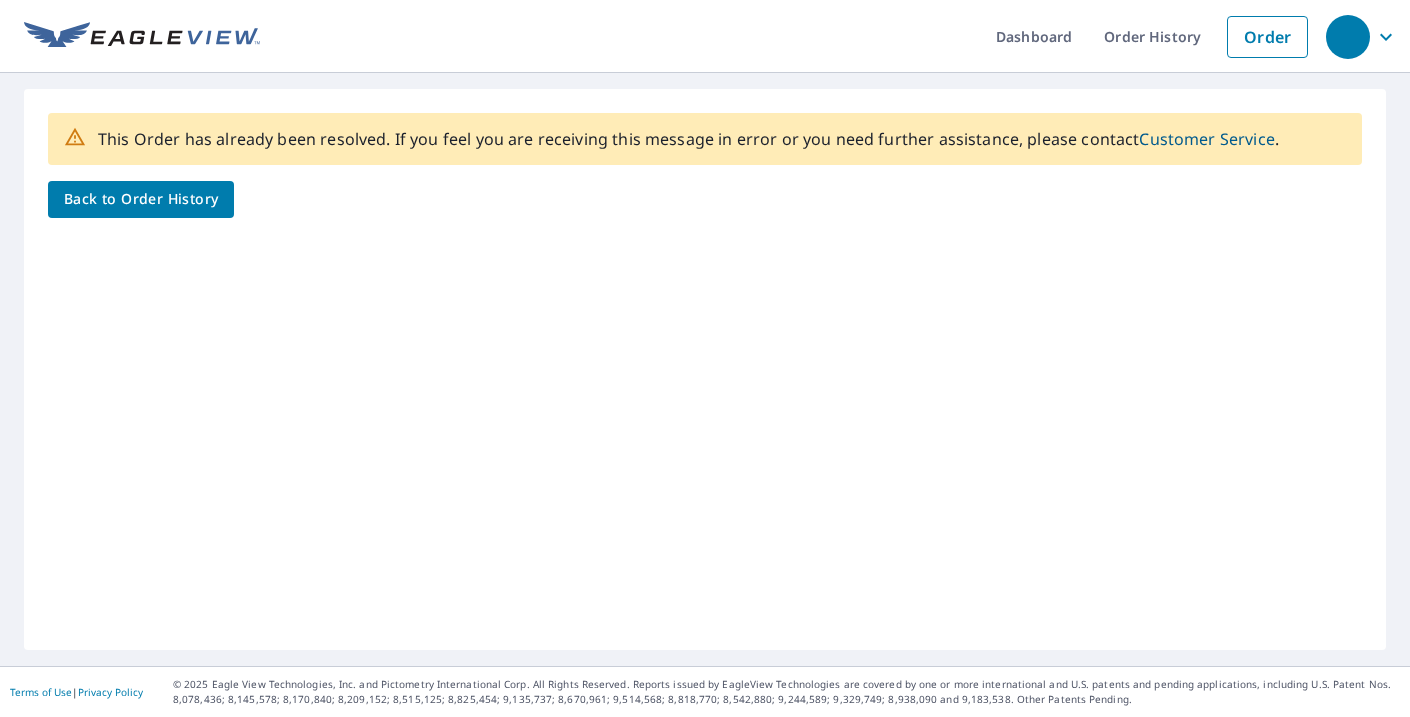 scroll, scrollTop: 0, scrollLeft: 0, axis: both 